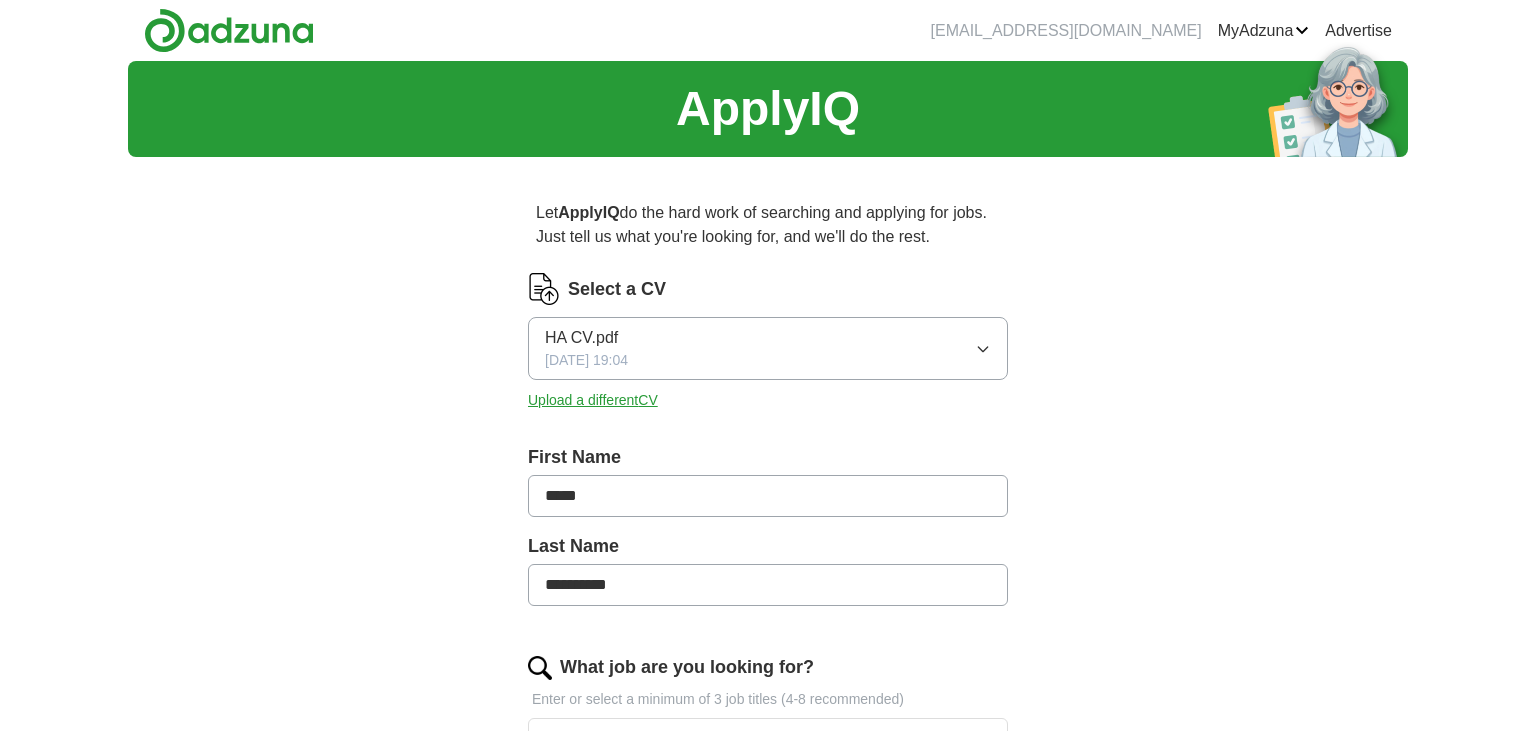 scroll, scrollTop: 0, scrollLeft: 0, axis: both 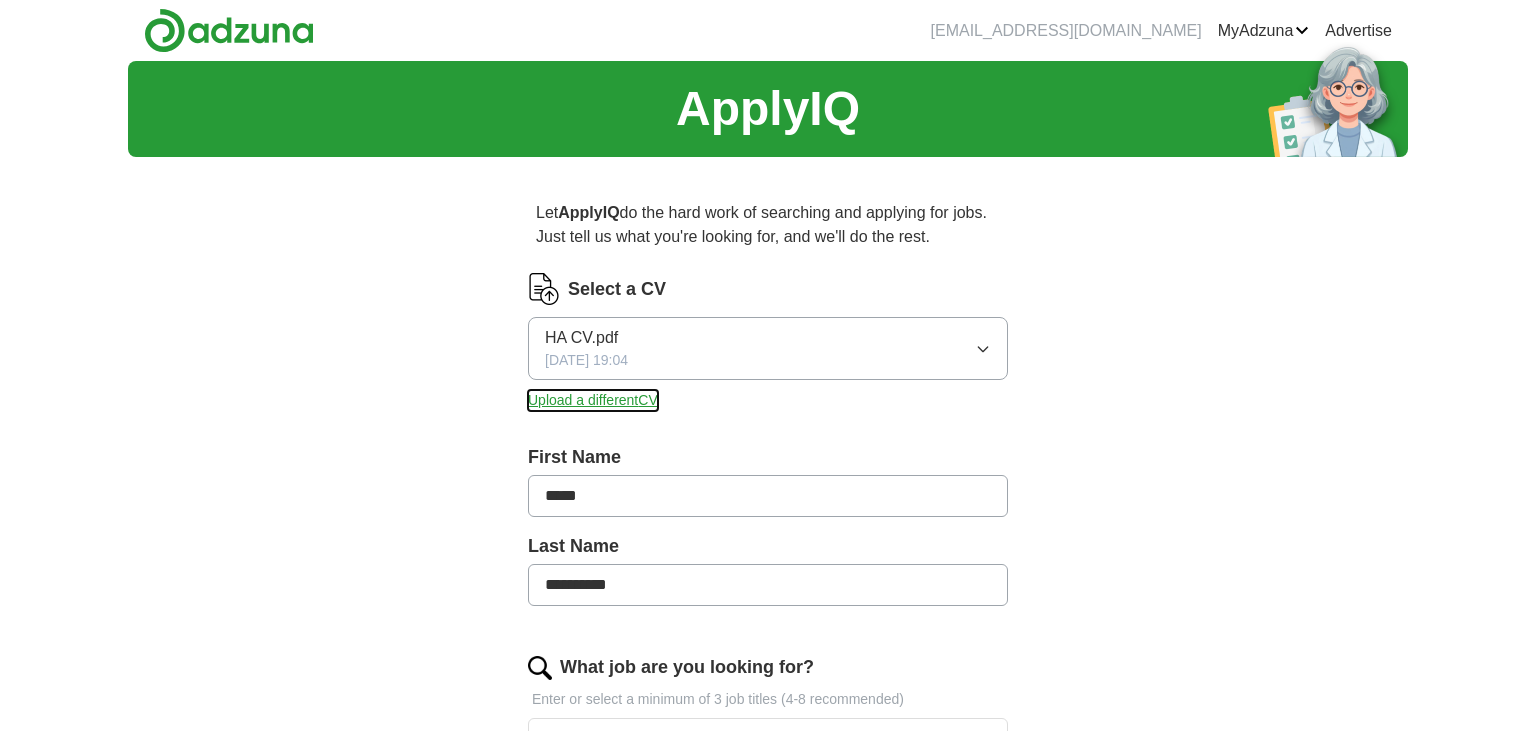 click on "Upload a different  CV" at bounding box center [593, 400] 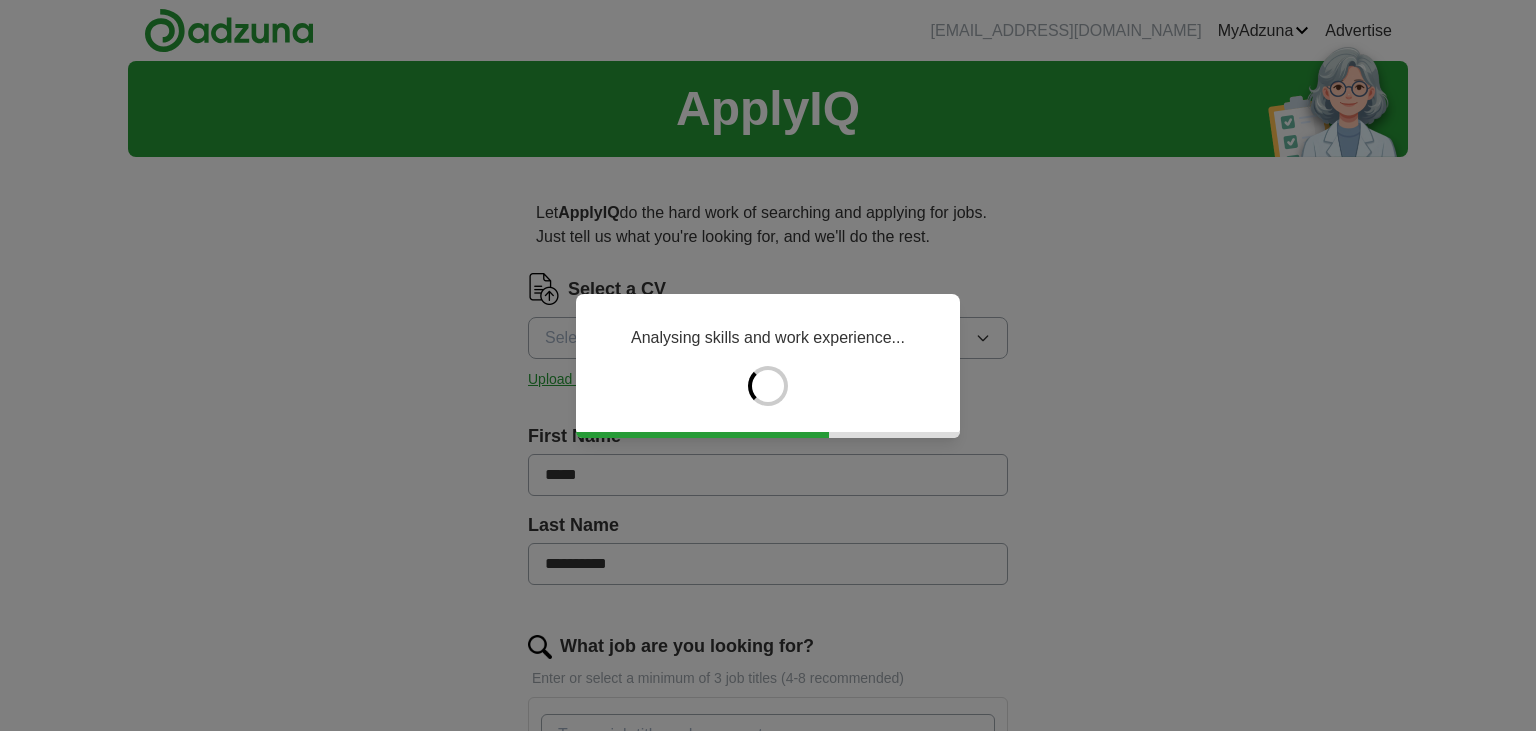 click on "Analysing skills and work experience..." at bounding box center (768, 365) 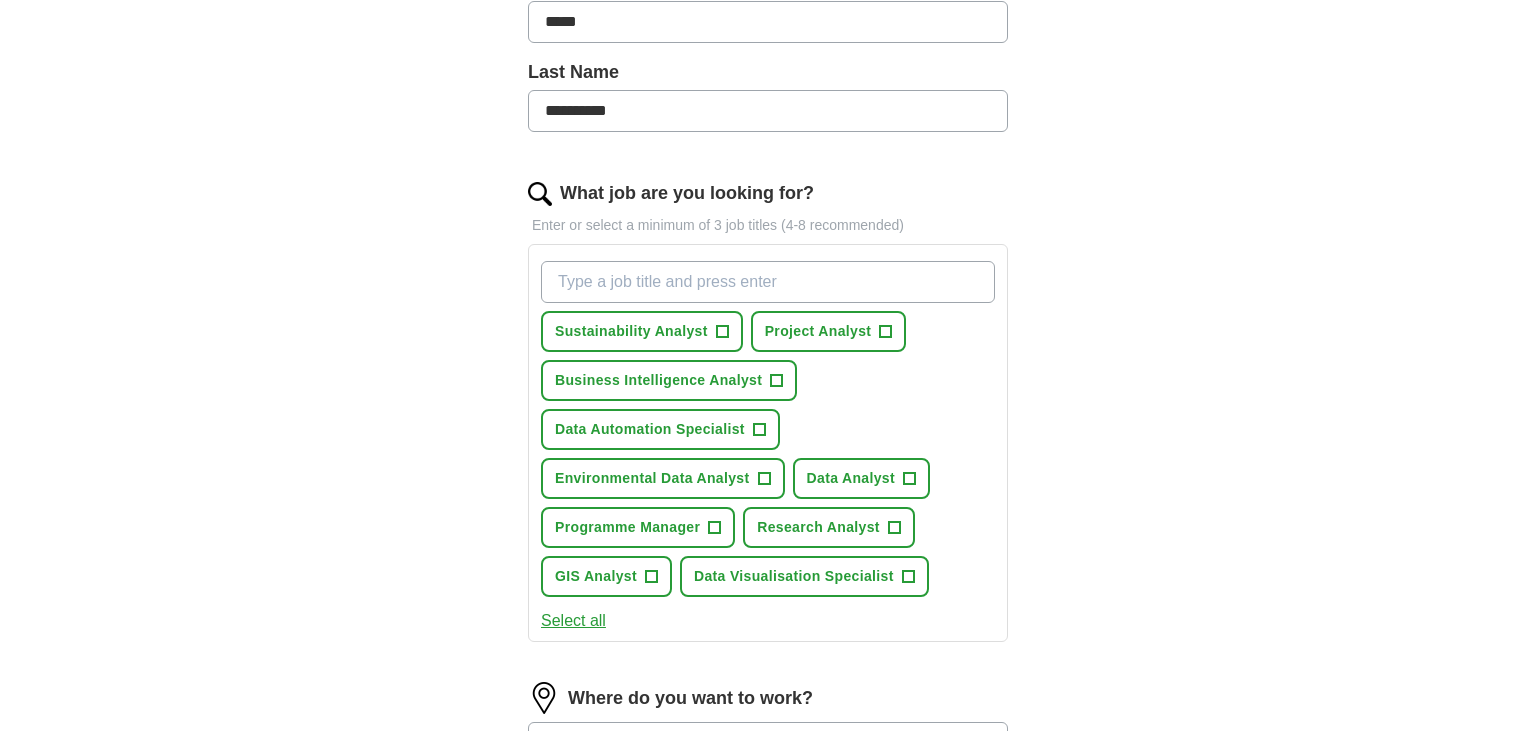 scroll, scrollTop: 475, scrollLeft: 0, axis: vertical 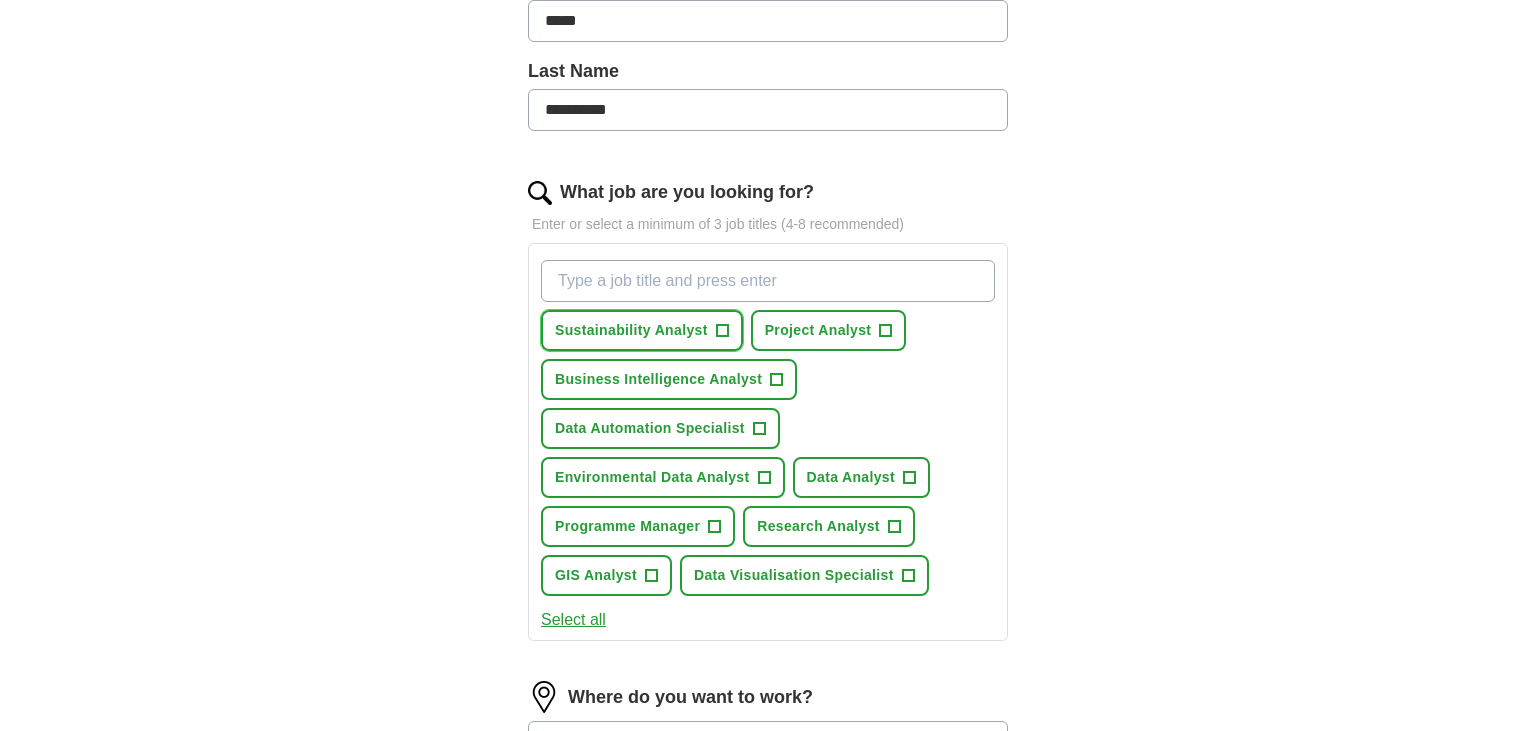 click on "Sustainability Analyst" at bounding box center (631, 330) 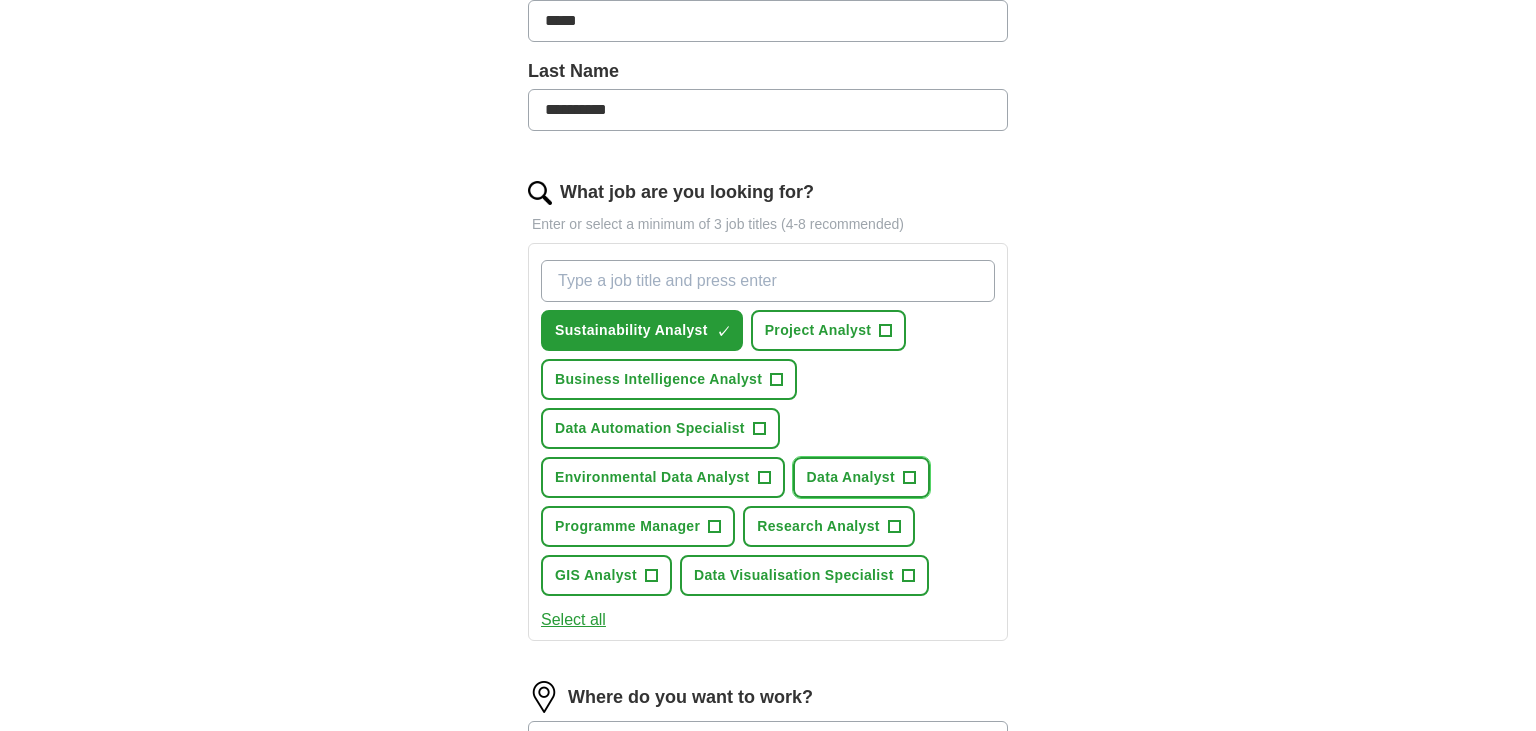 click on "Data Analyst" at bounding box center (851, 477) 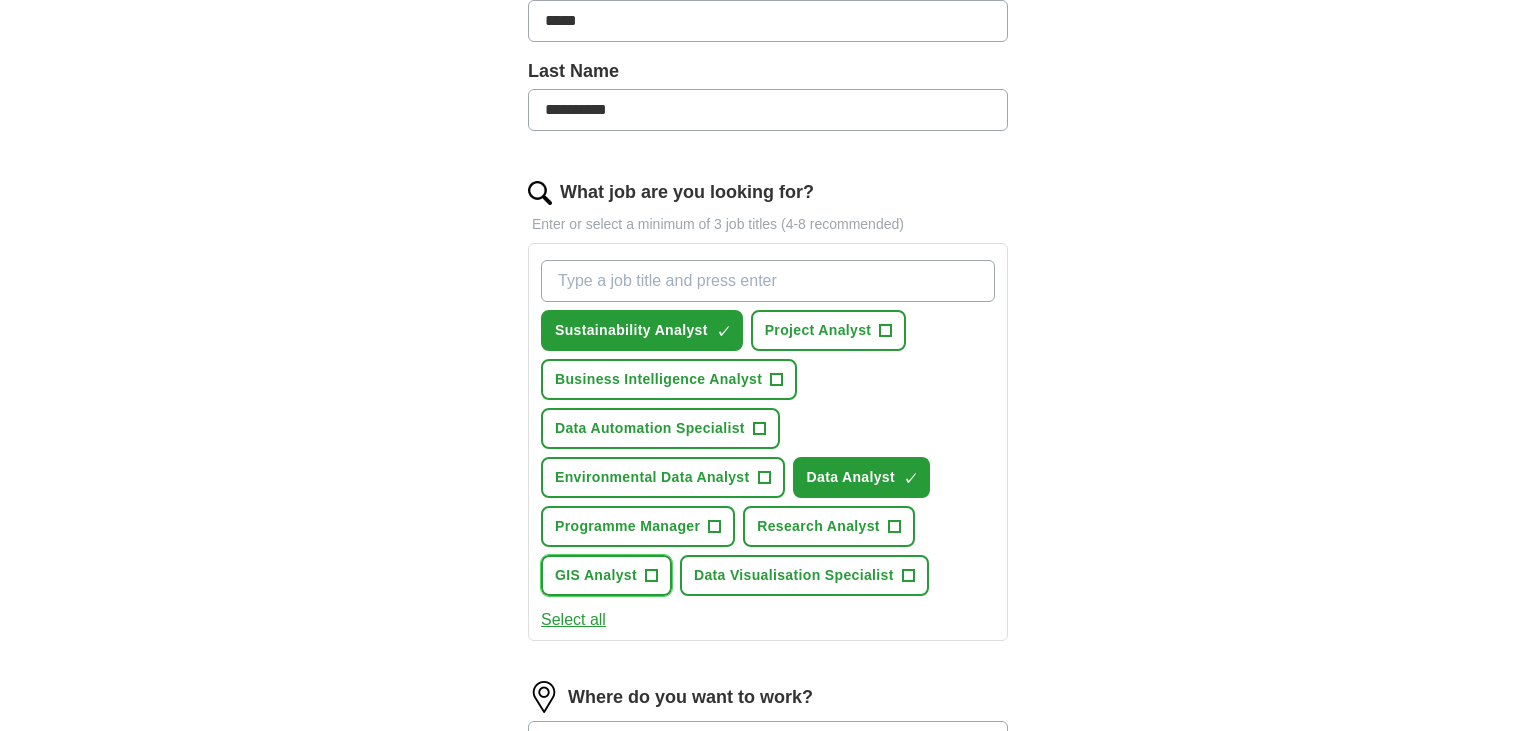 click on "GIS Analyst +" at bounding box center [606, 575] 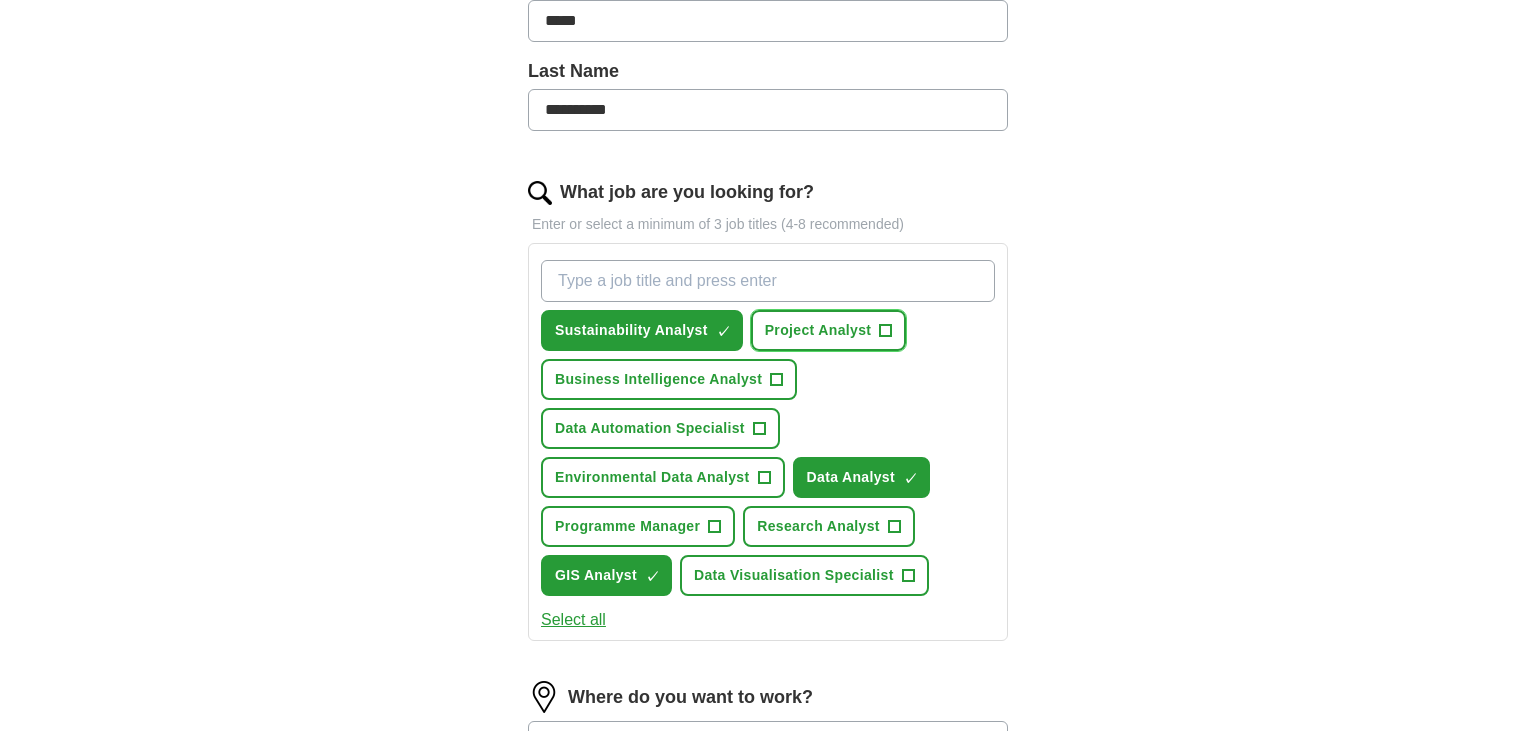 click on "Project Analyst +" at bounding box center [829, 330] 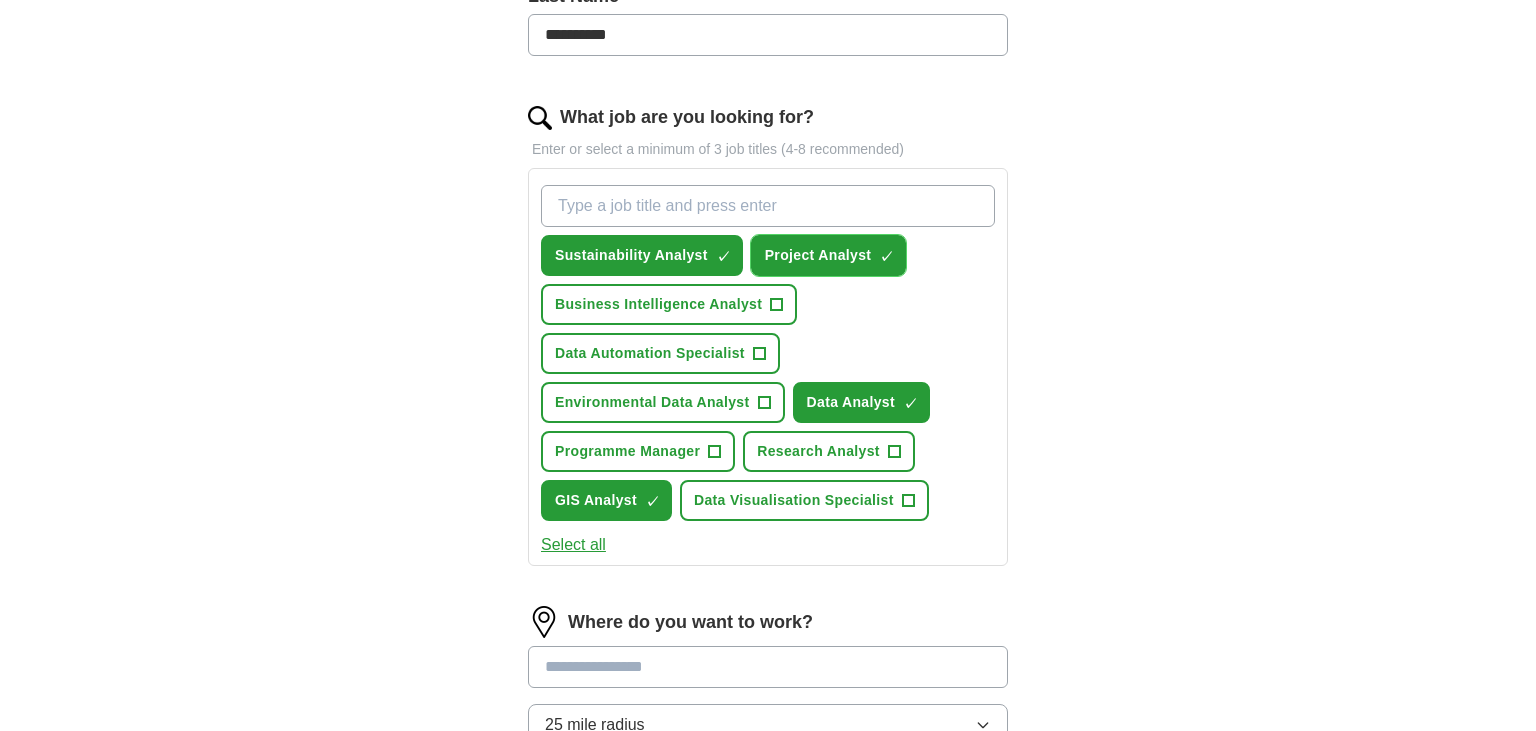 scroll, scrollTop: 553, scrollLeft: 0, axis: vertical 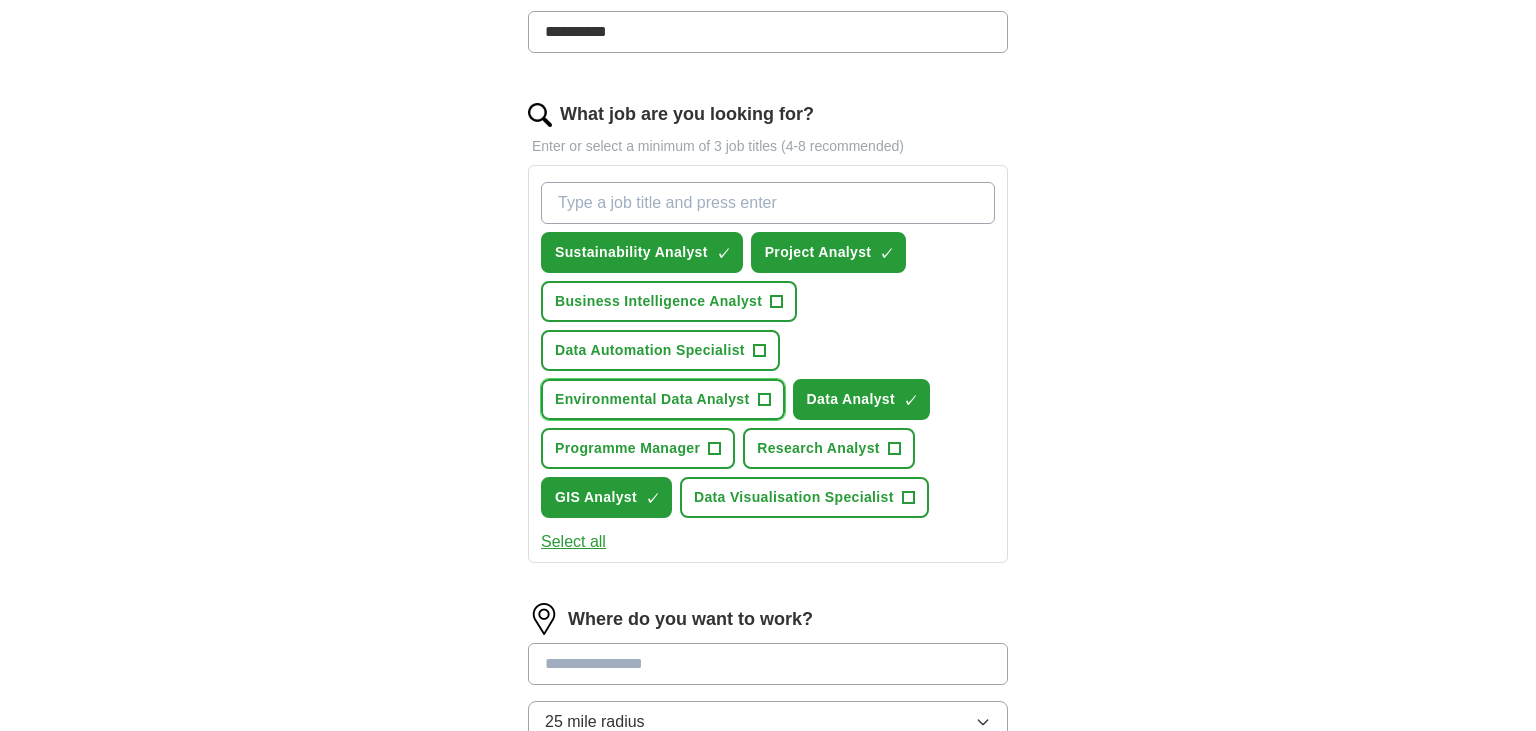 click on "Environmental Data Analyst" at bounding box center (652, 399) 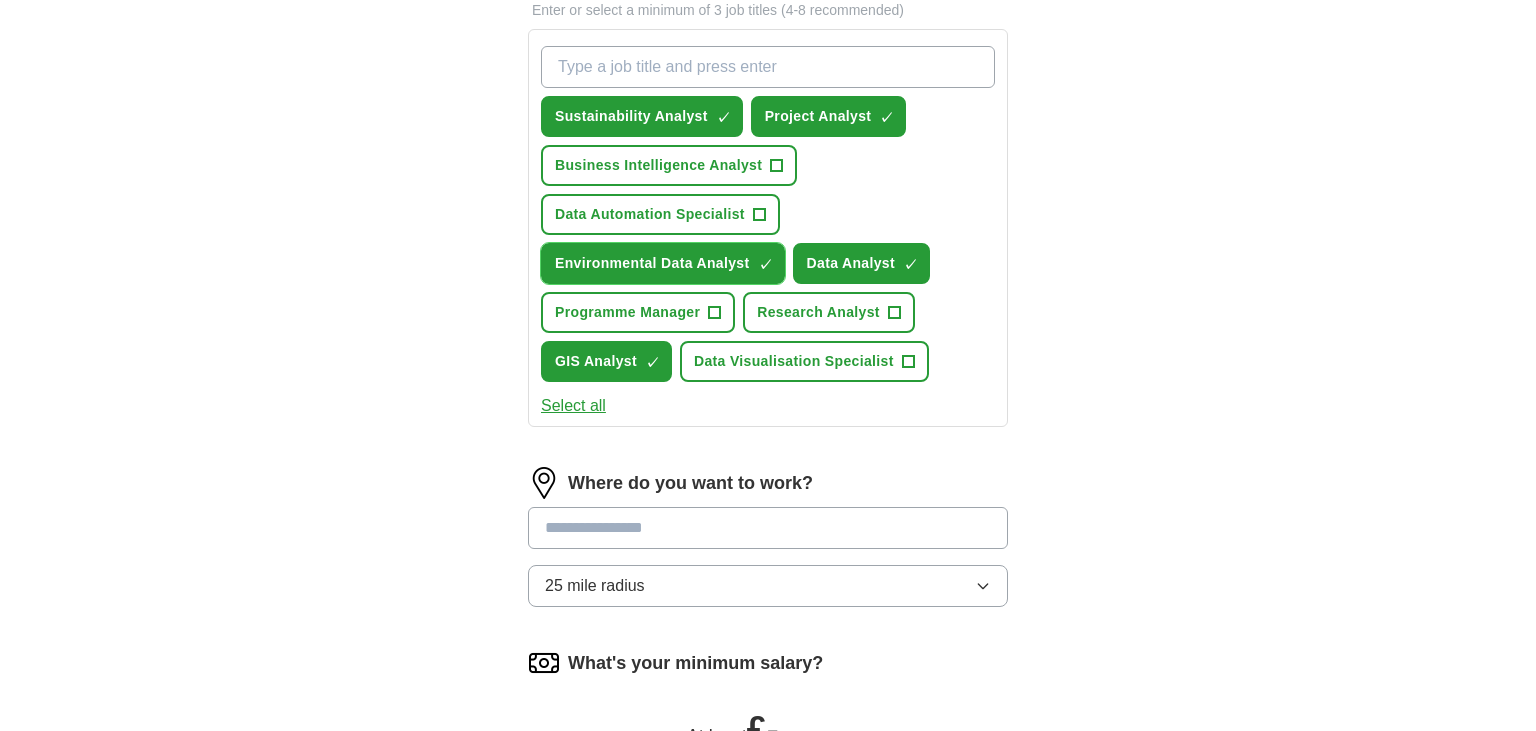 scroll, scrollTop: 700, scrollLeft: 0, axis: vertical 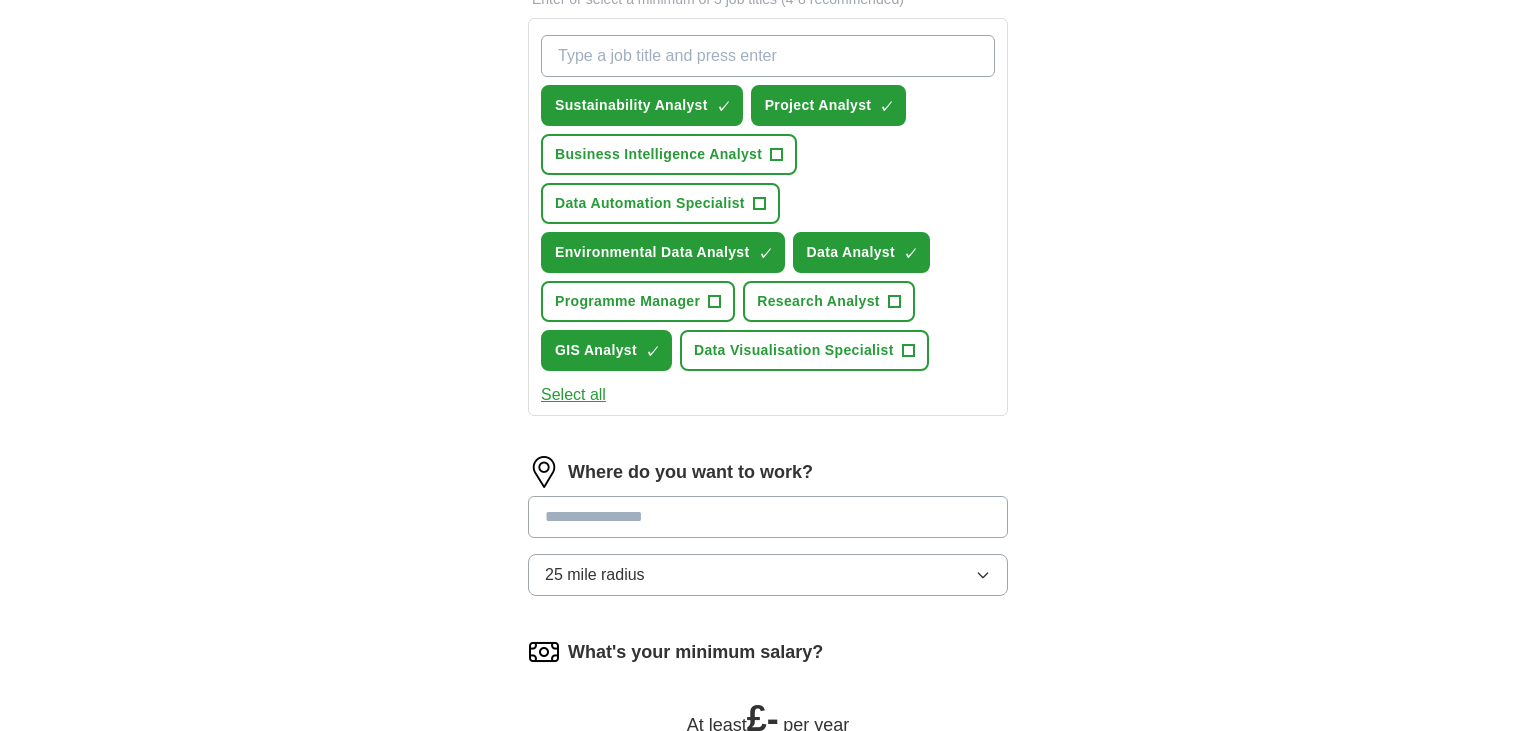 click at bounding box center (768, 517) 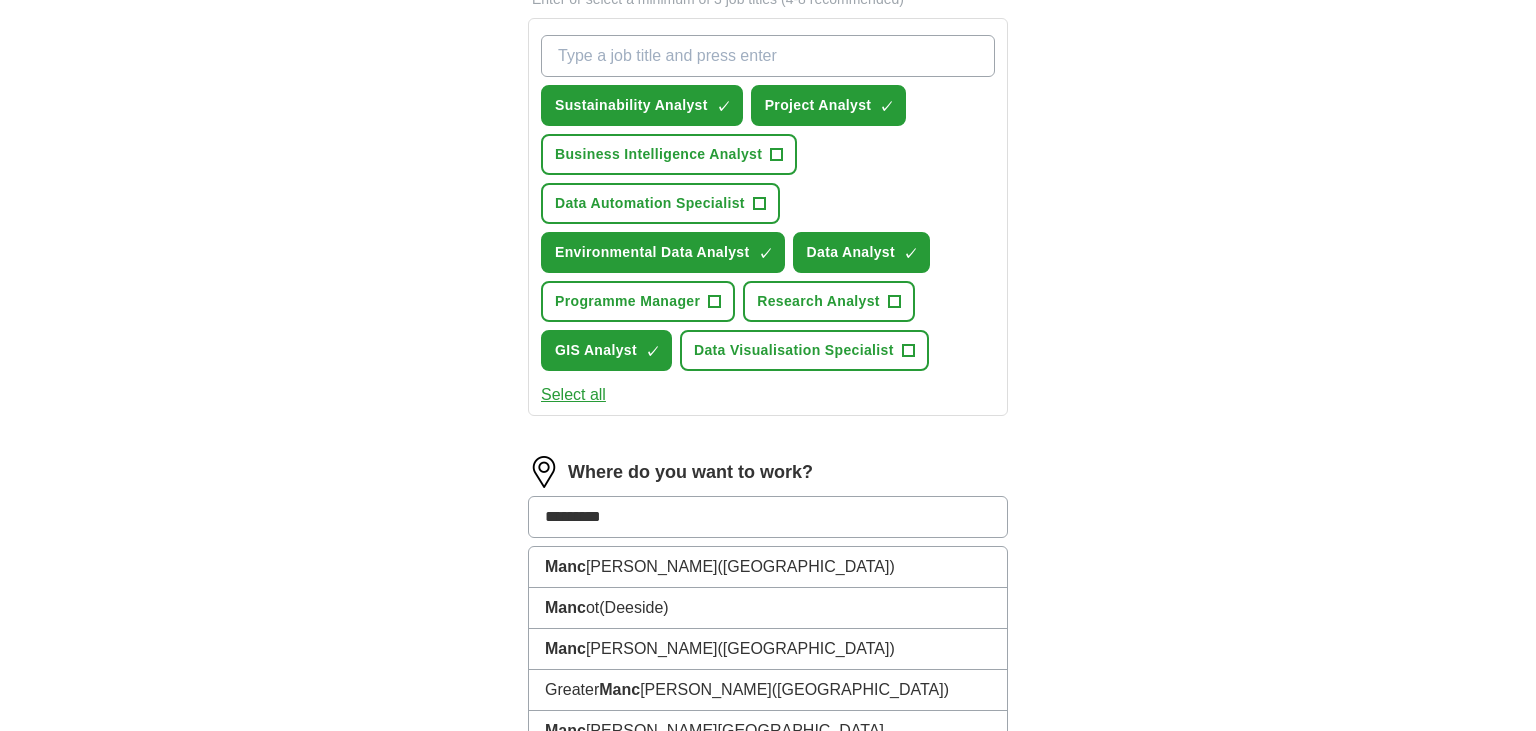 type on "**********" 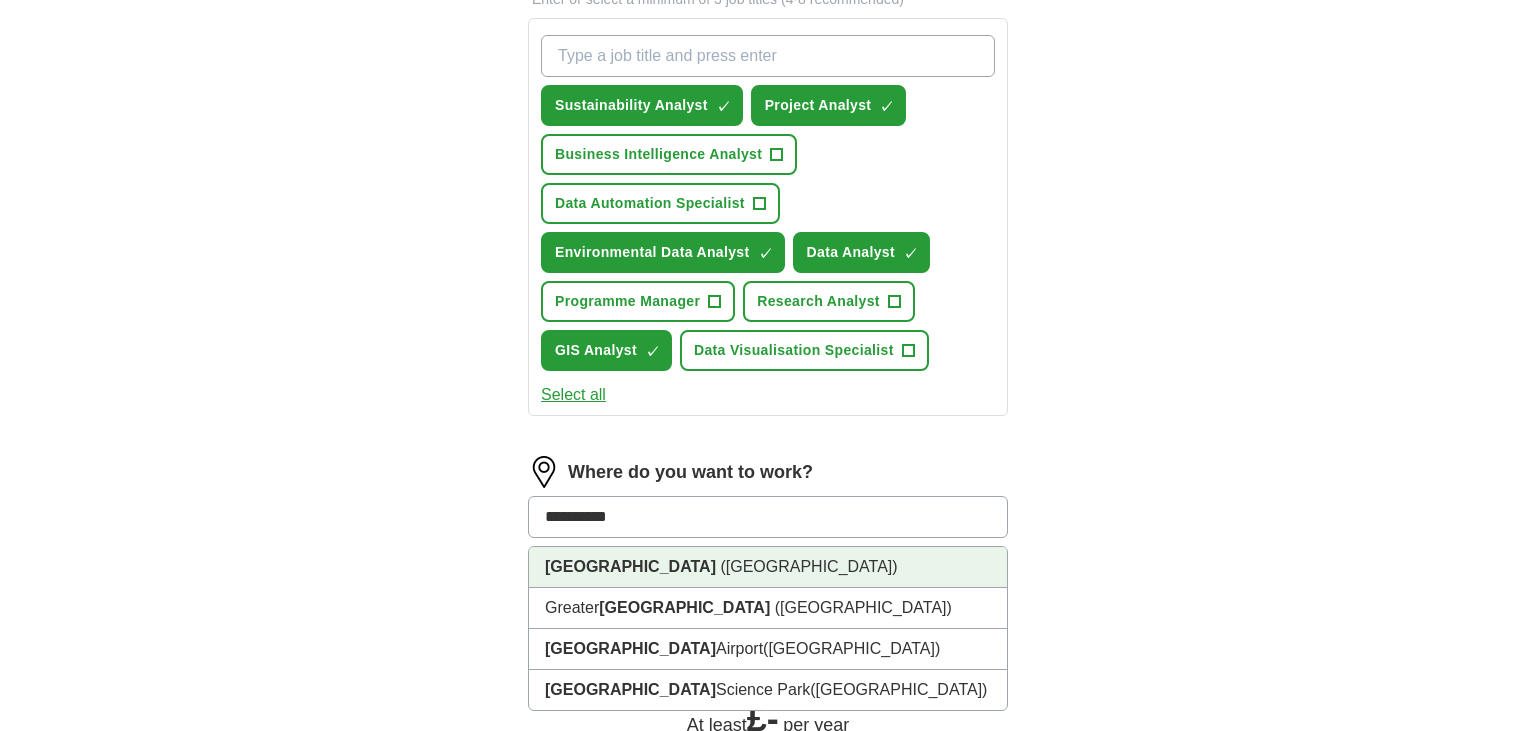 click on "([GEOGRAPHIC_DATA])" at bounding box center [808, 566] 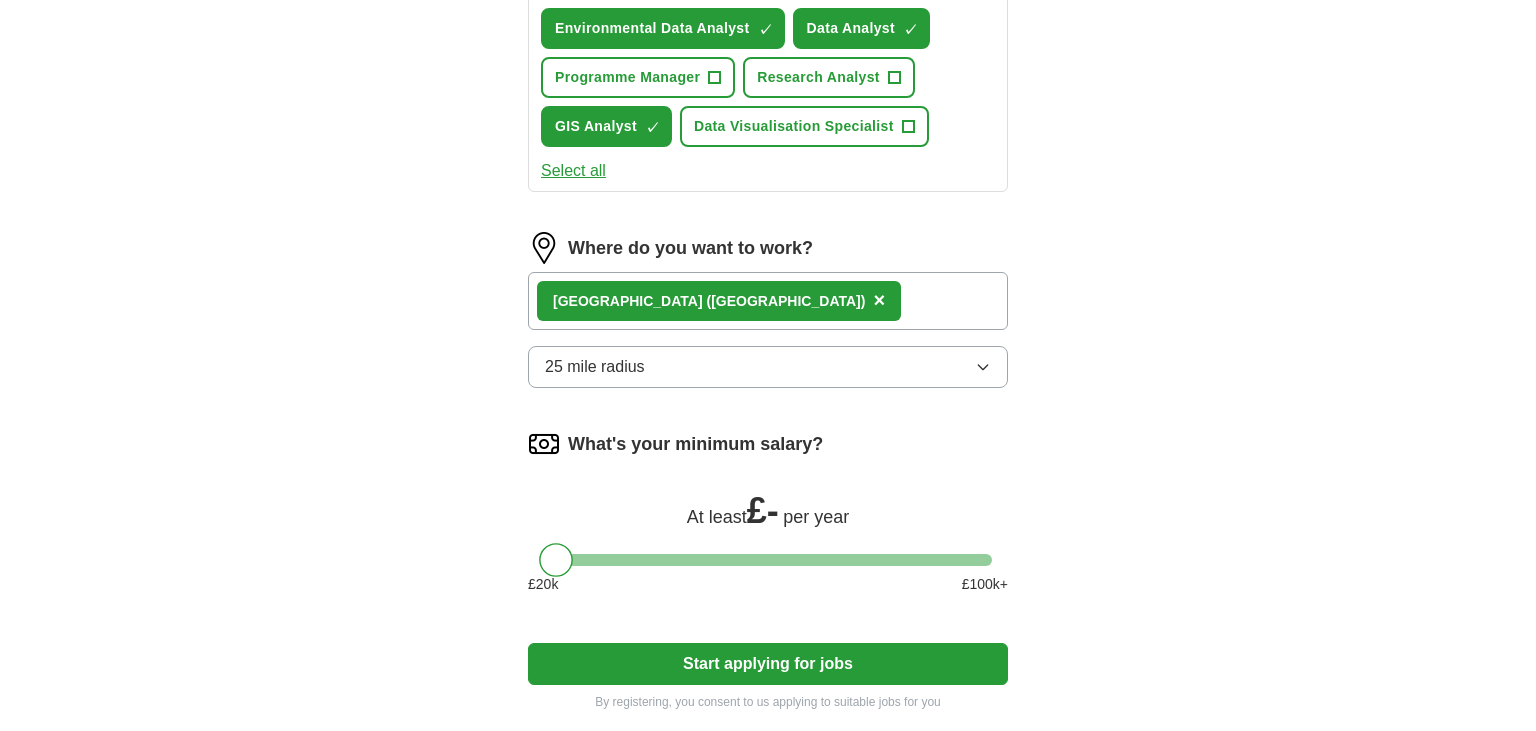 scroll, scrollTop: 924, scrollLeft: 0, axis: vertical 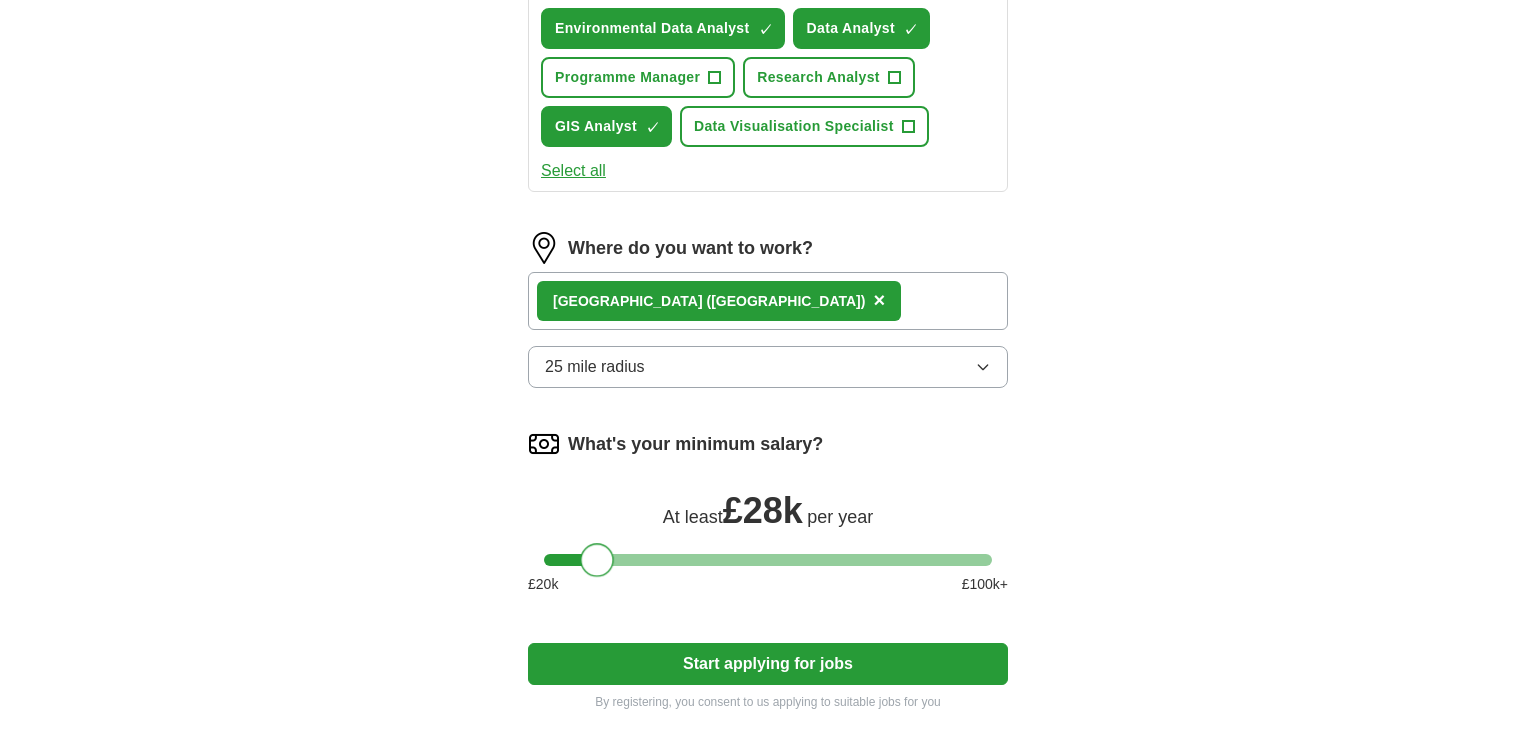 click at bounding box center [768, 560] 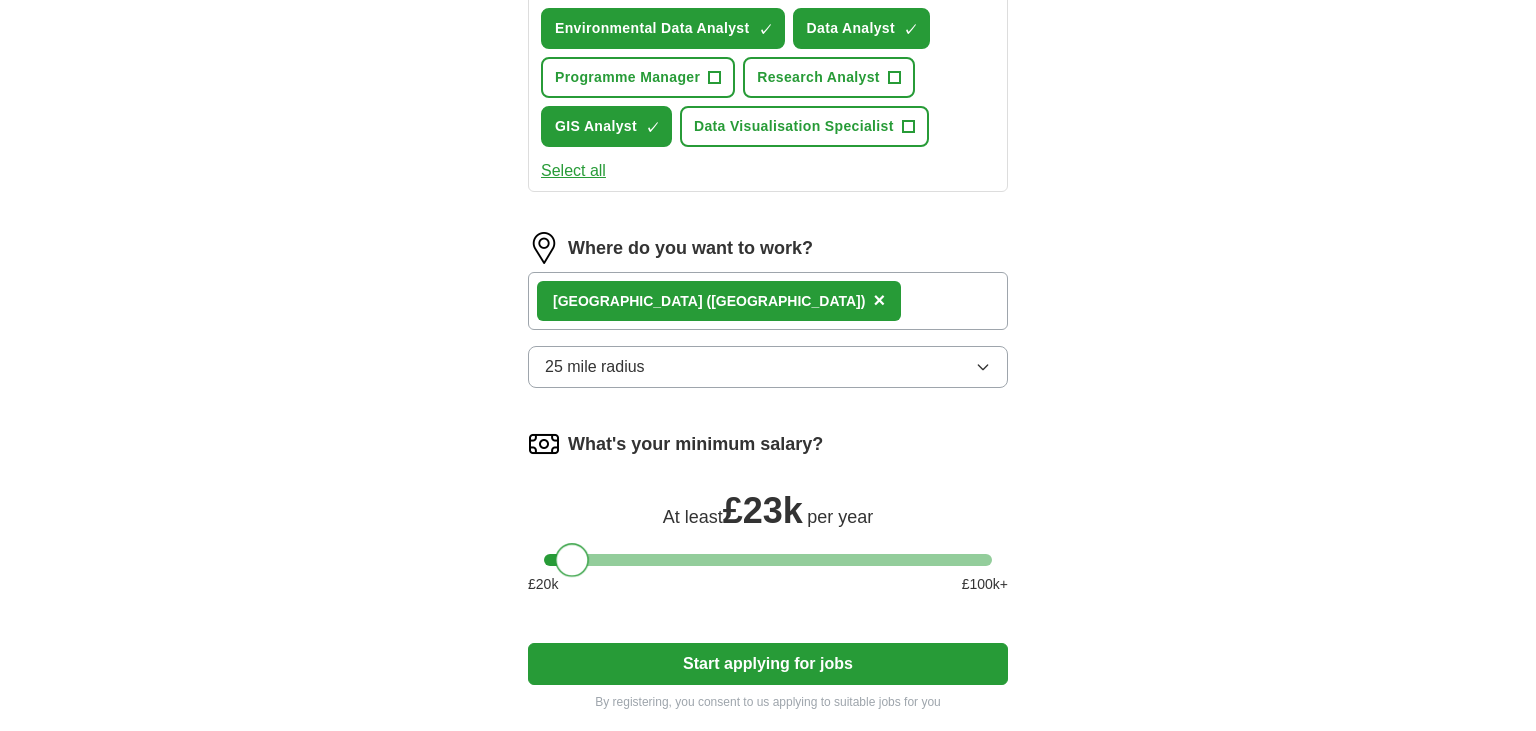 click at bounding box center (572, 560) 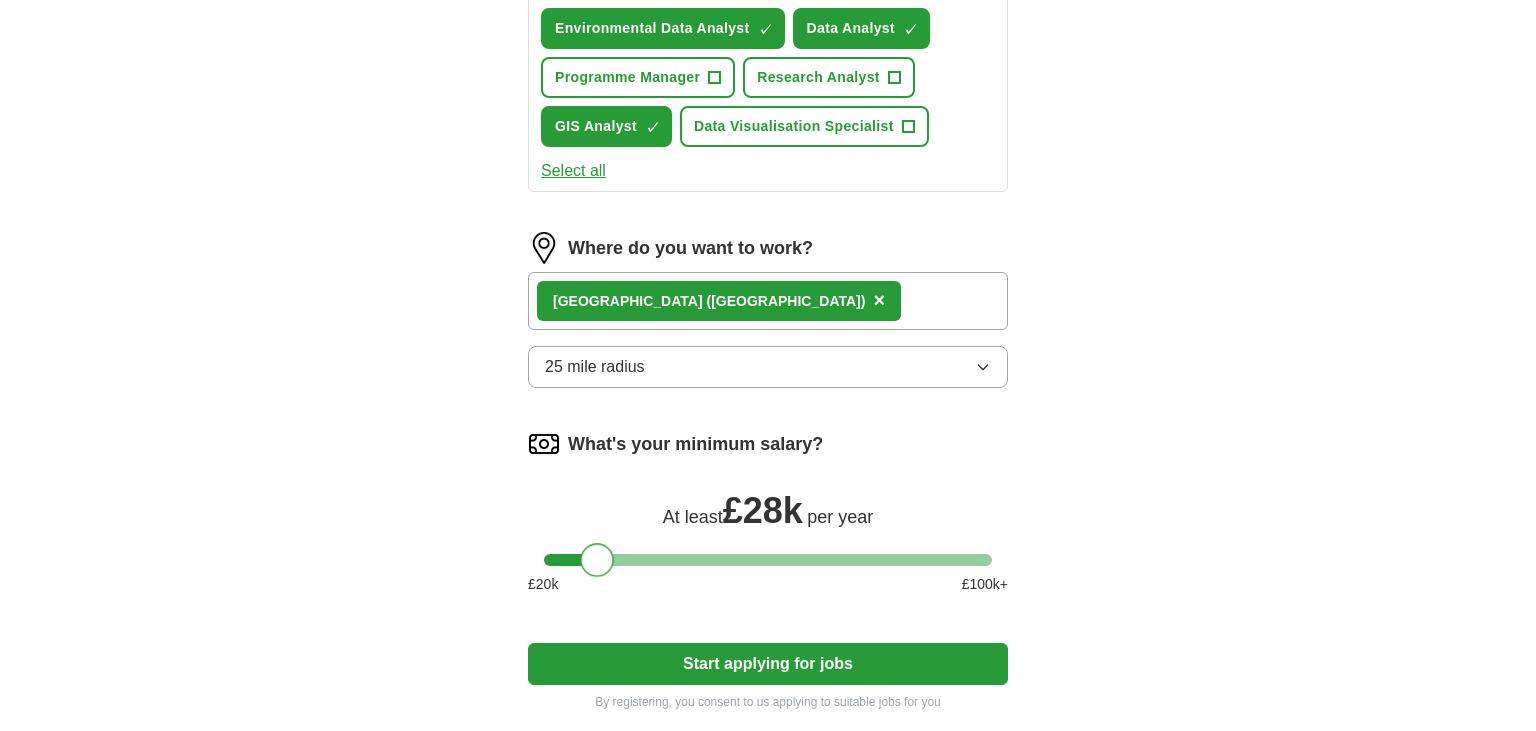 click on "£ 28k" at bounding box center (763, 510) 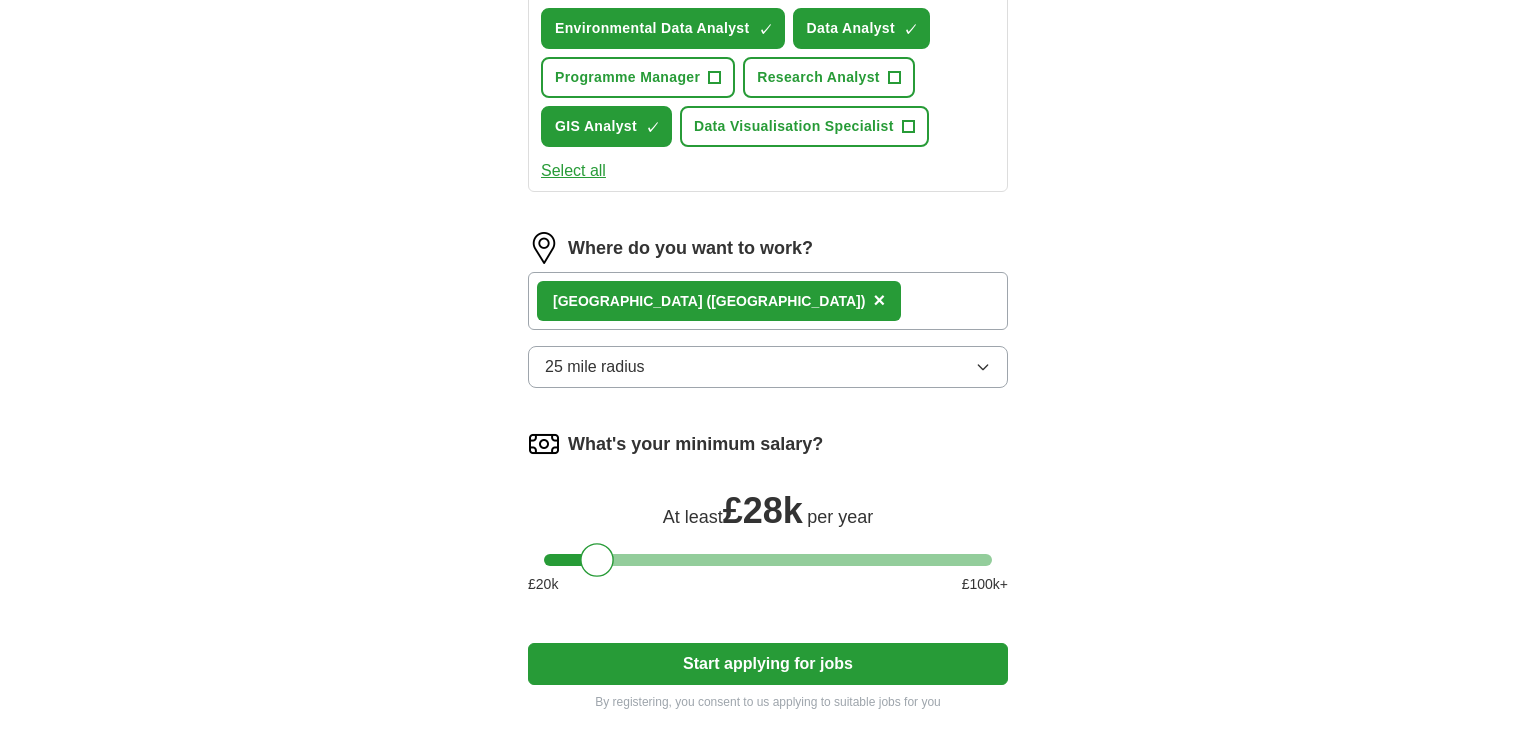 click on "£ 28k" at bounding box center (763, 510) 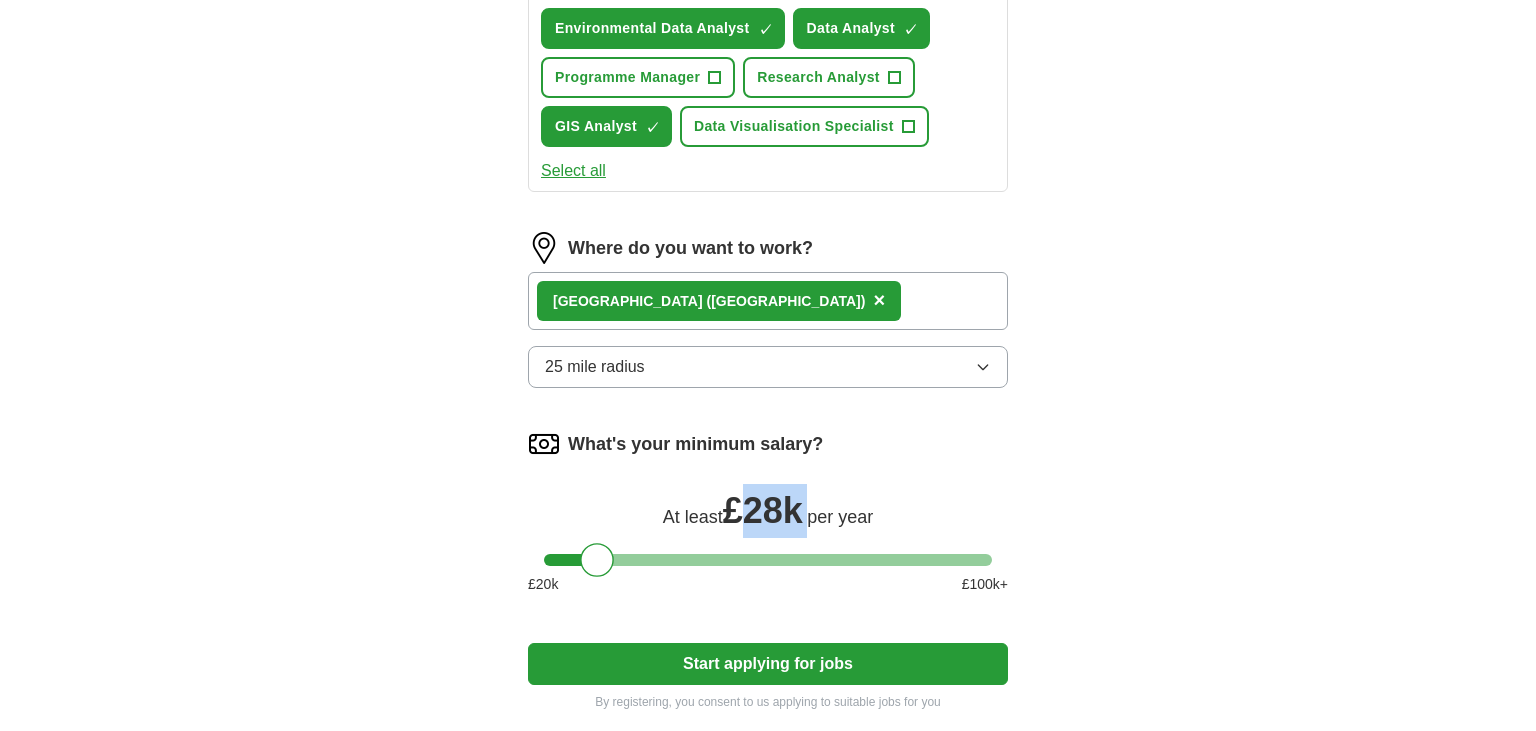 click on "£ 28k" at bounding box center [763, 510] 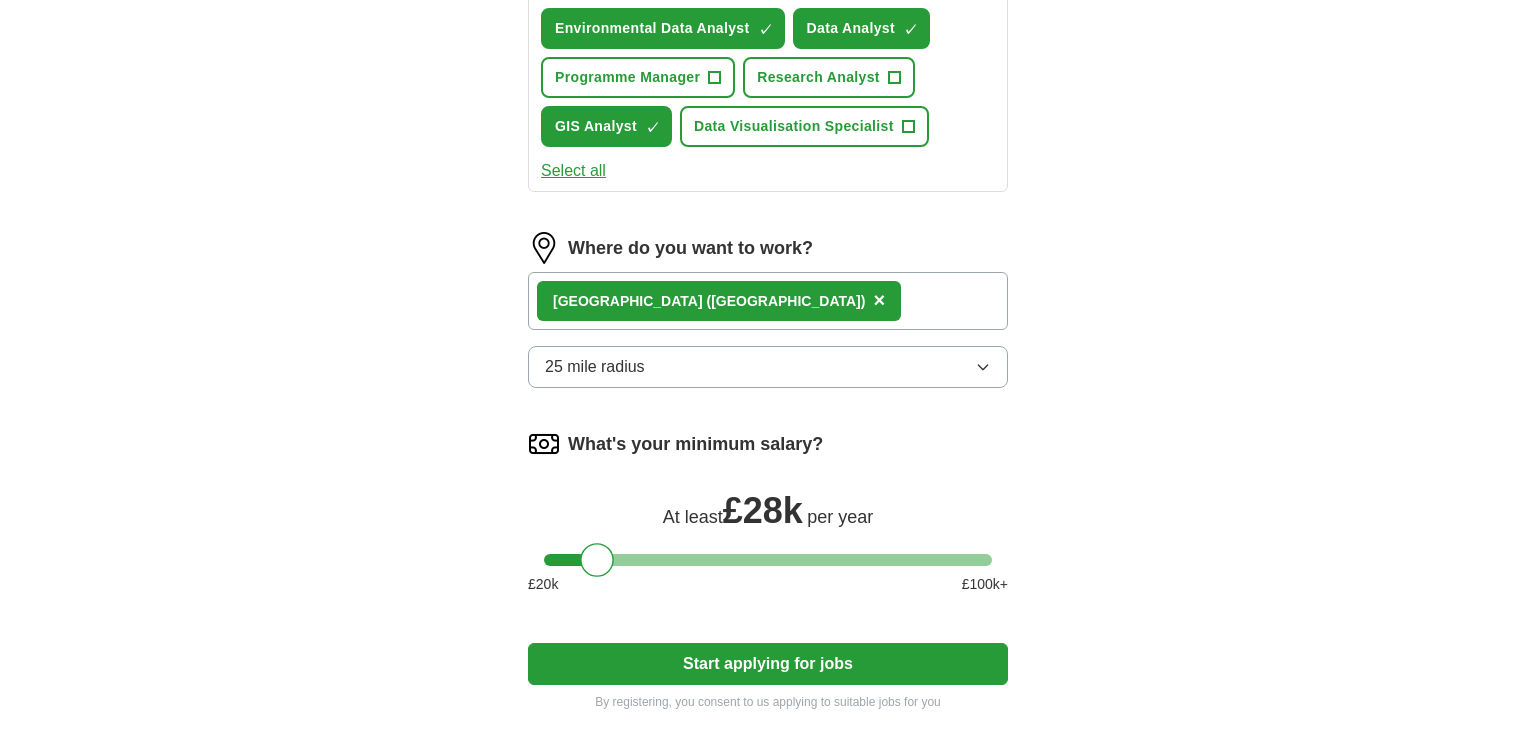 click on "What's your minimum salary? At least  £ 28k   per year £ 20 k £ 100 k+" at bounding box center (768, 519) 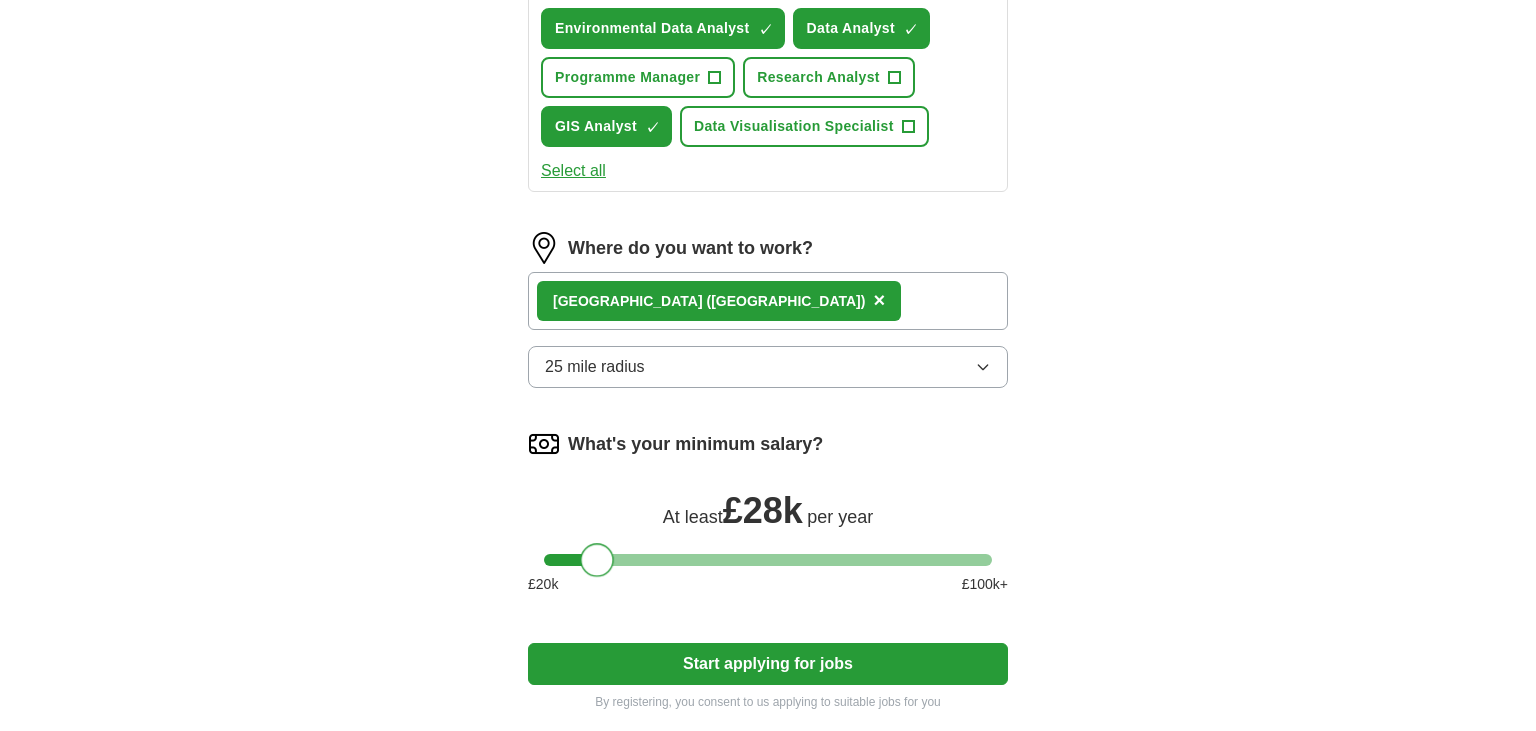 click at bounding box center (598, 560) 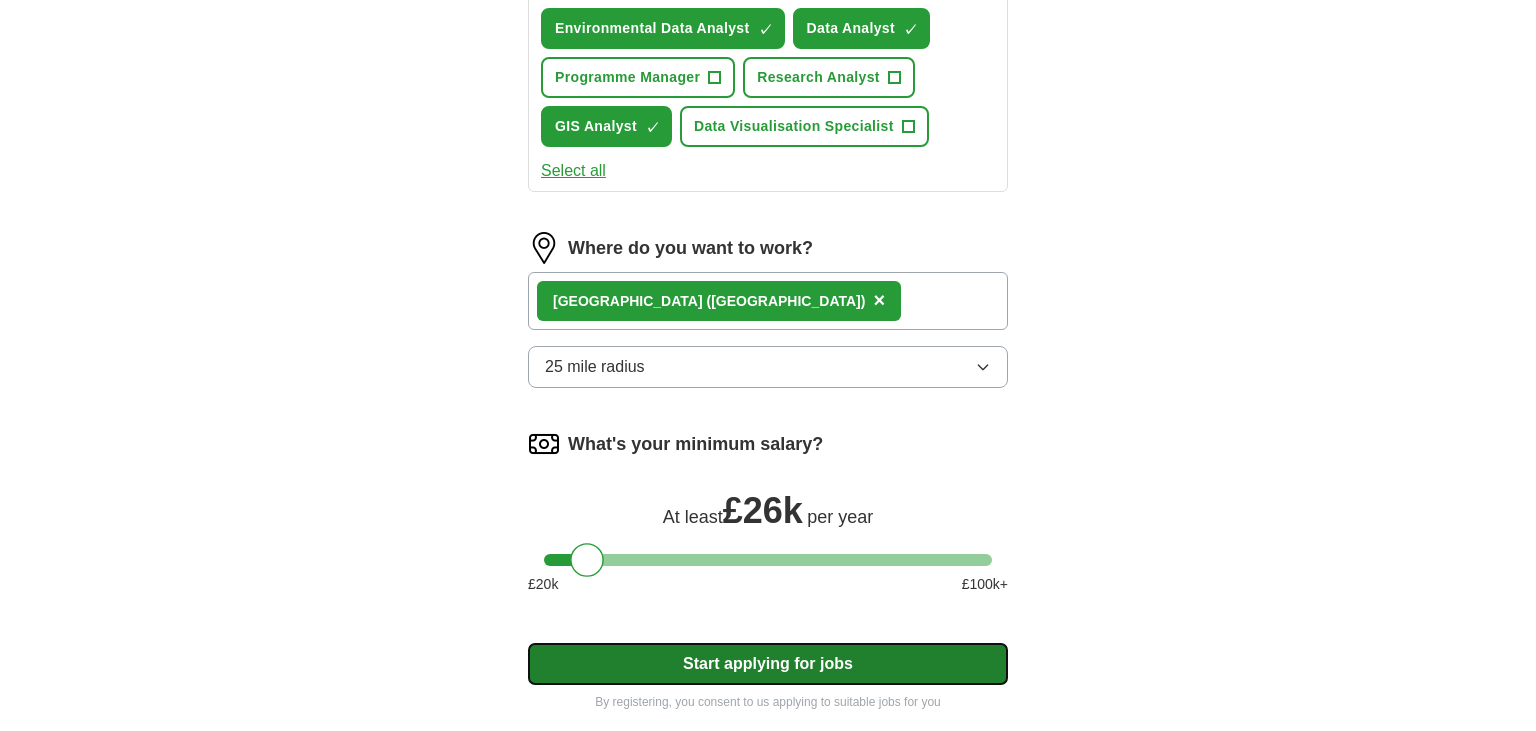 click on "Start applying for jobs" at bounding box center (768, 664) 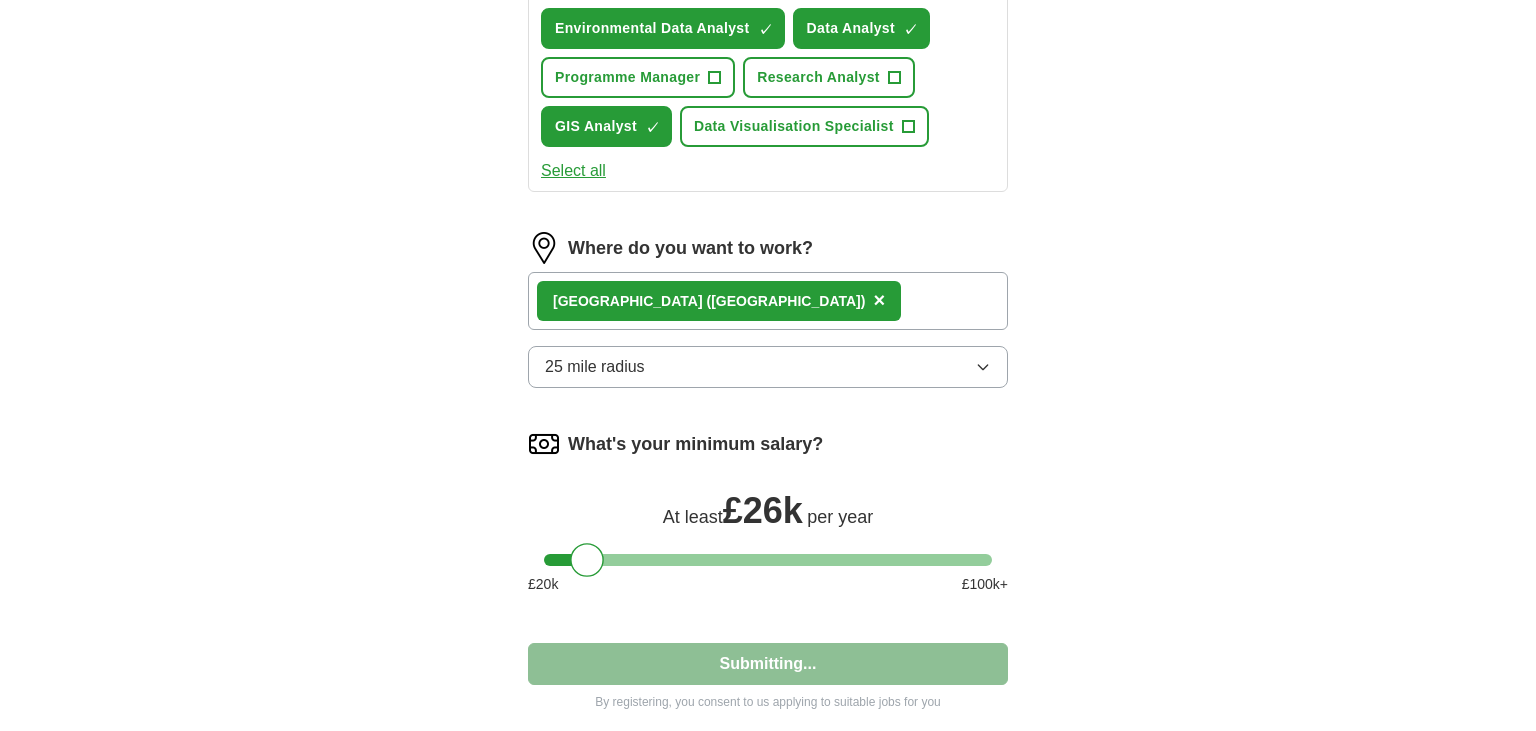 select on "**" 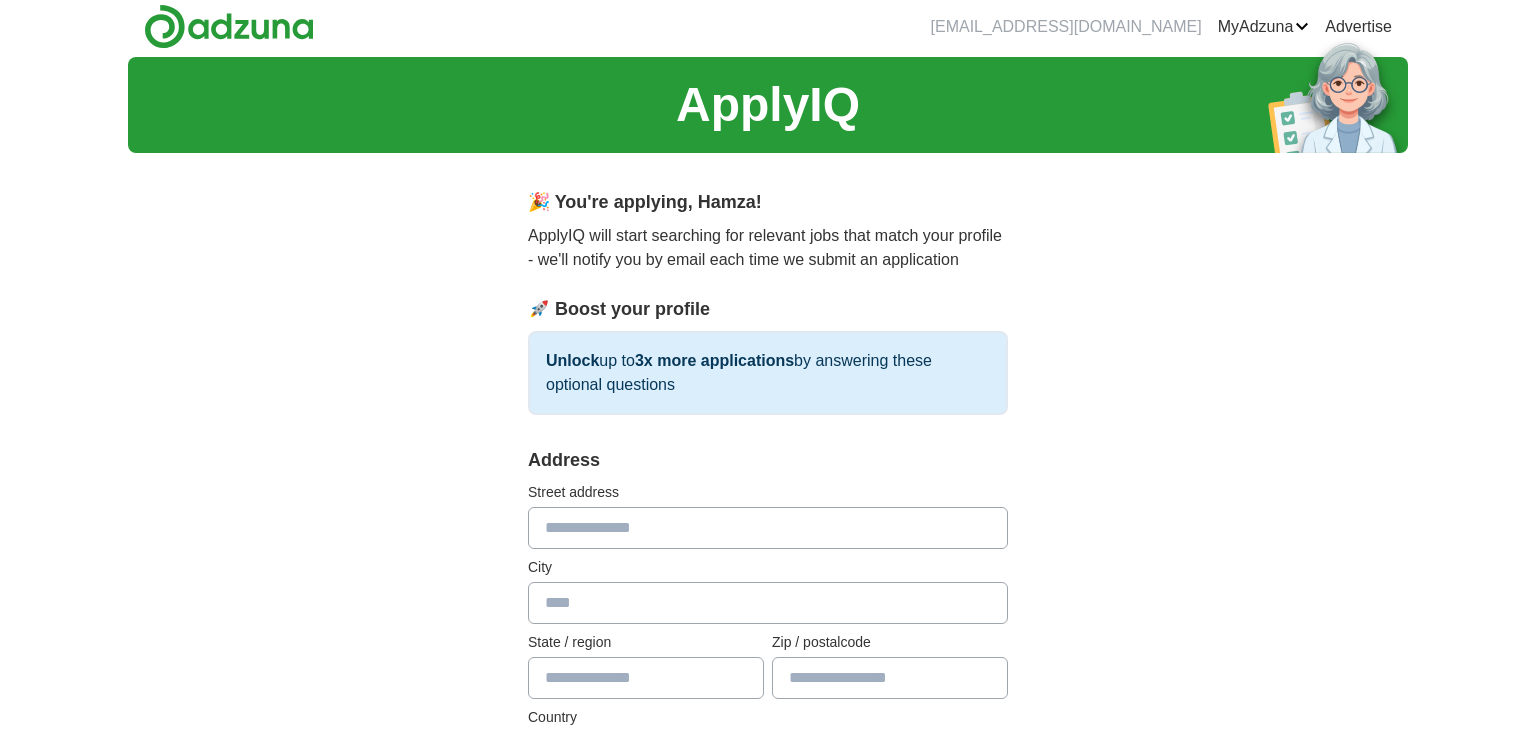 scroll, scrollTop: 0, scrollLeft: 0, axis: both 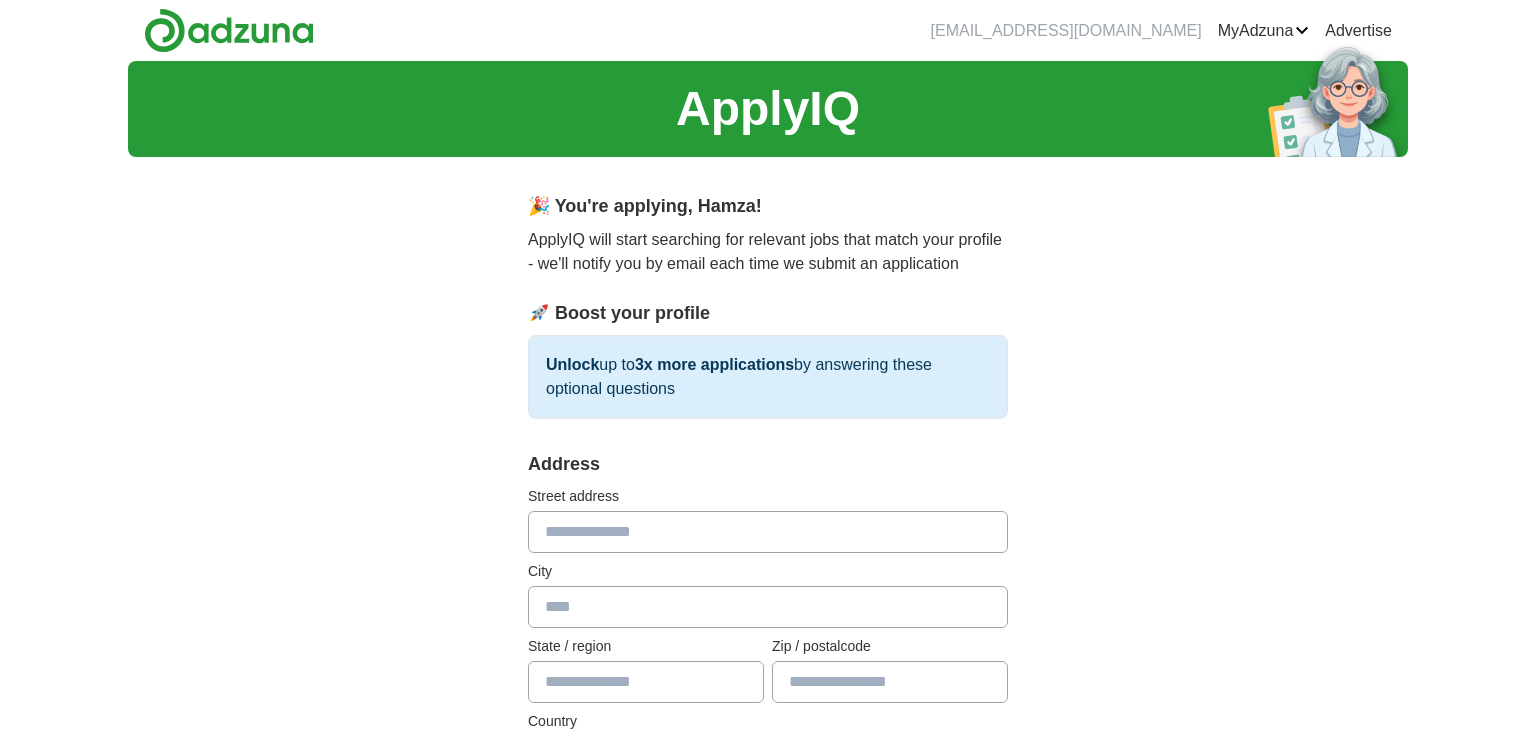 click at bounding box center [768, 532] 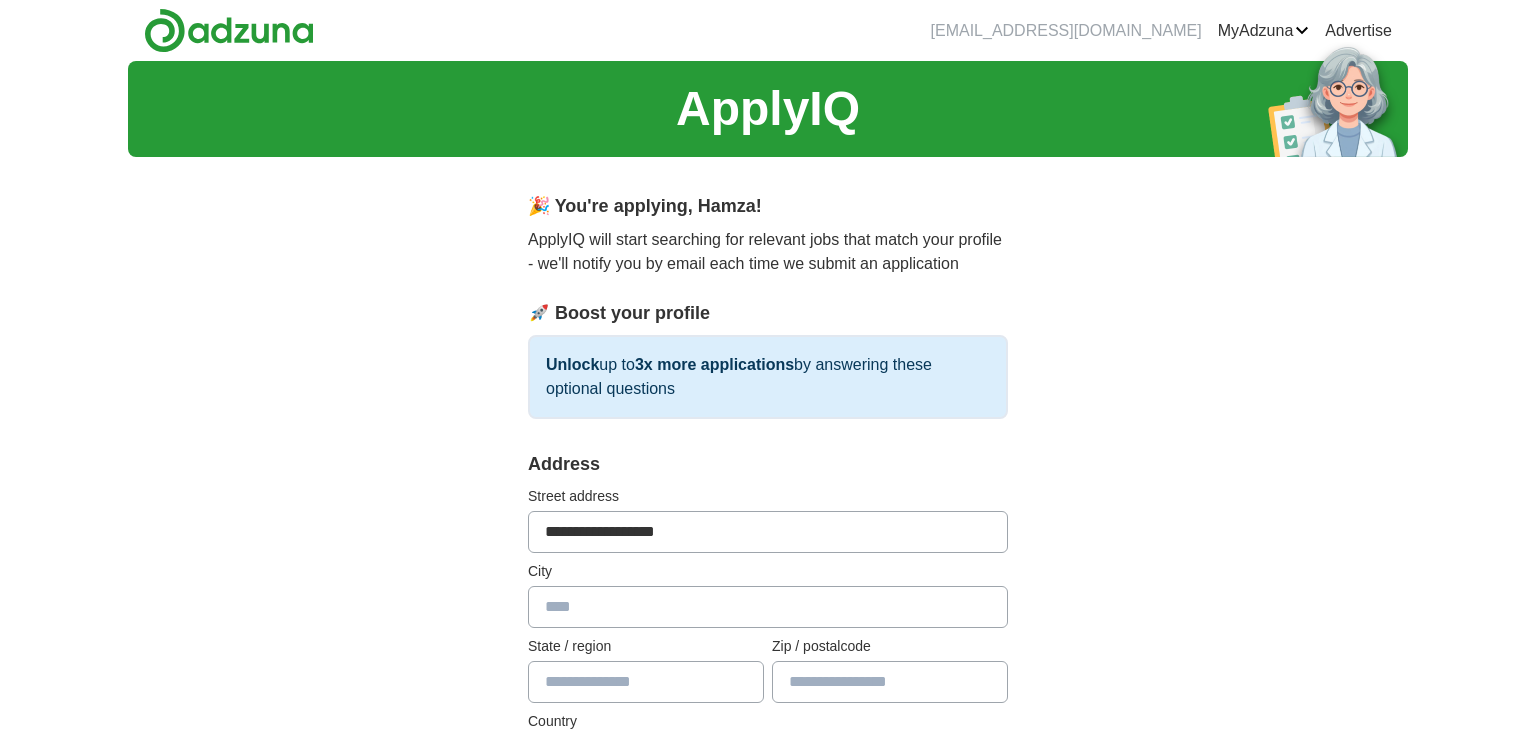type on "**********" 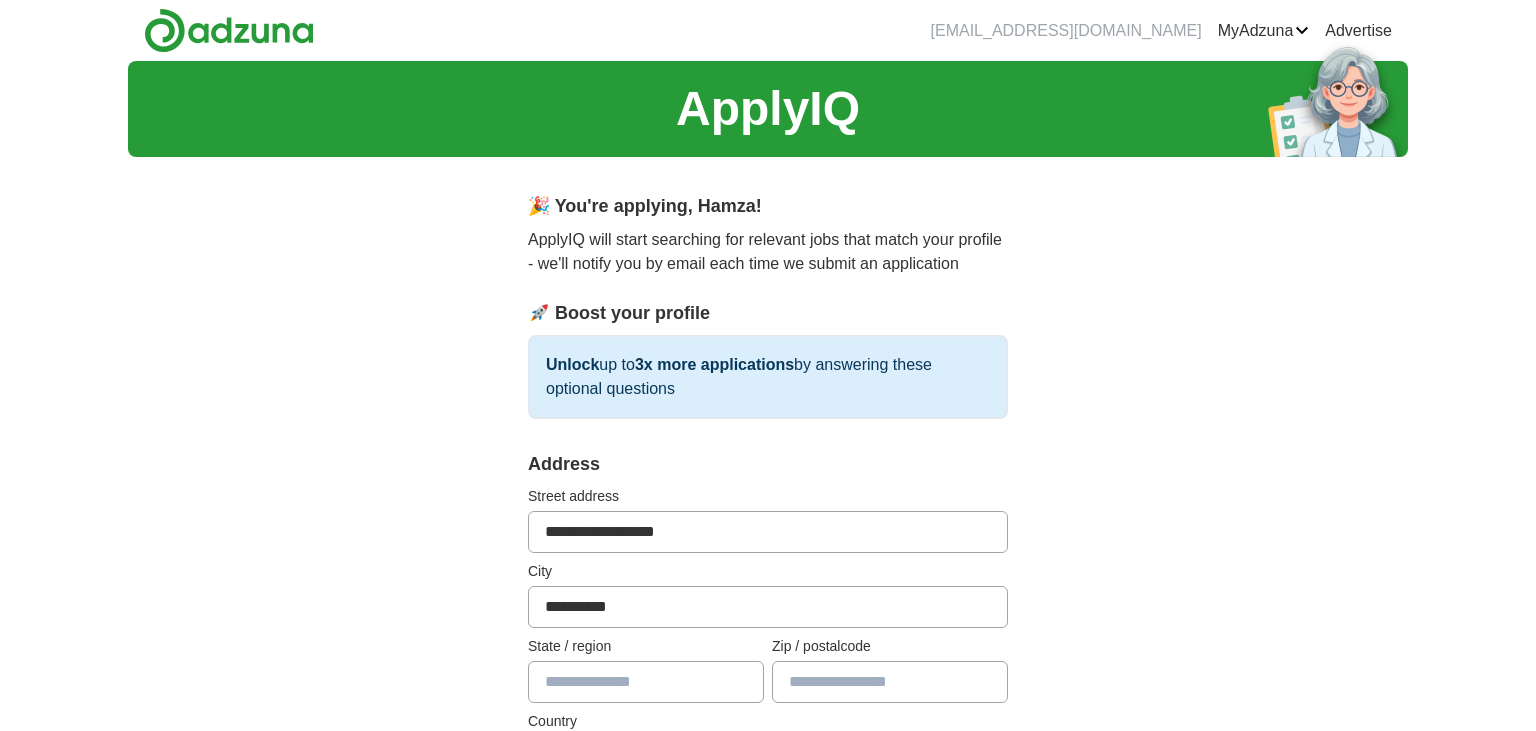 type on "**********" 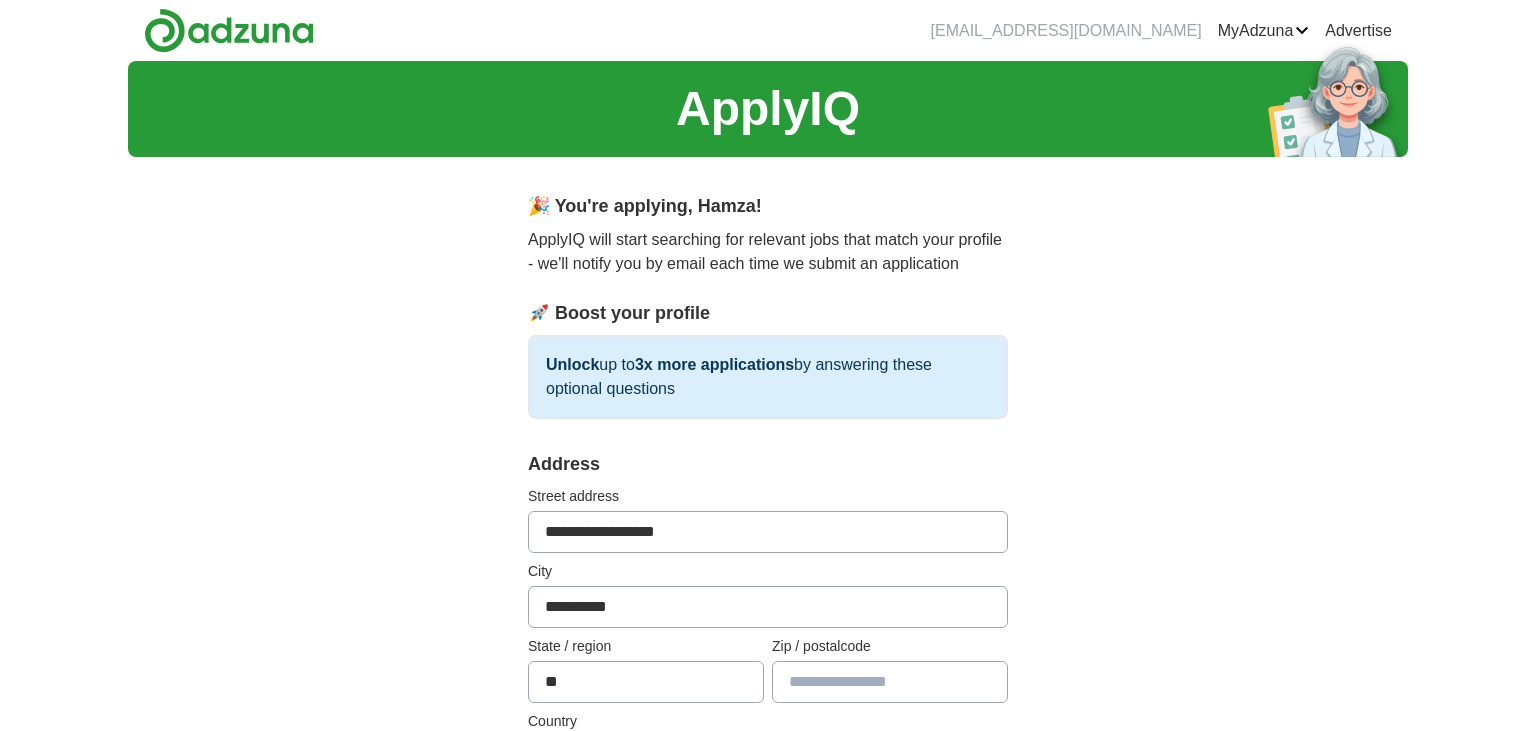 type on "*" 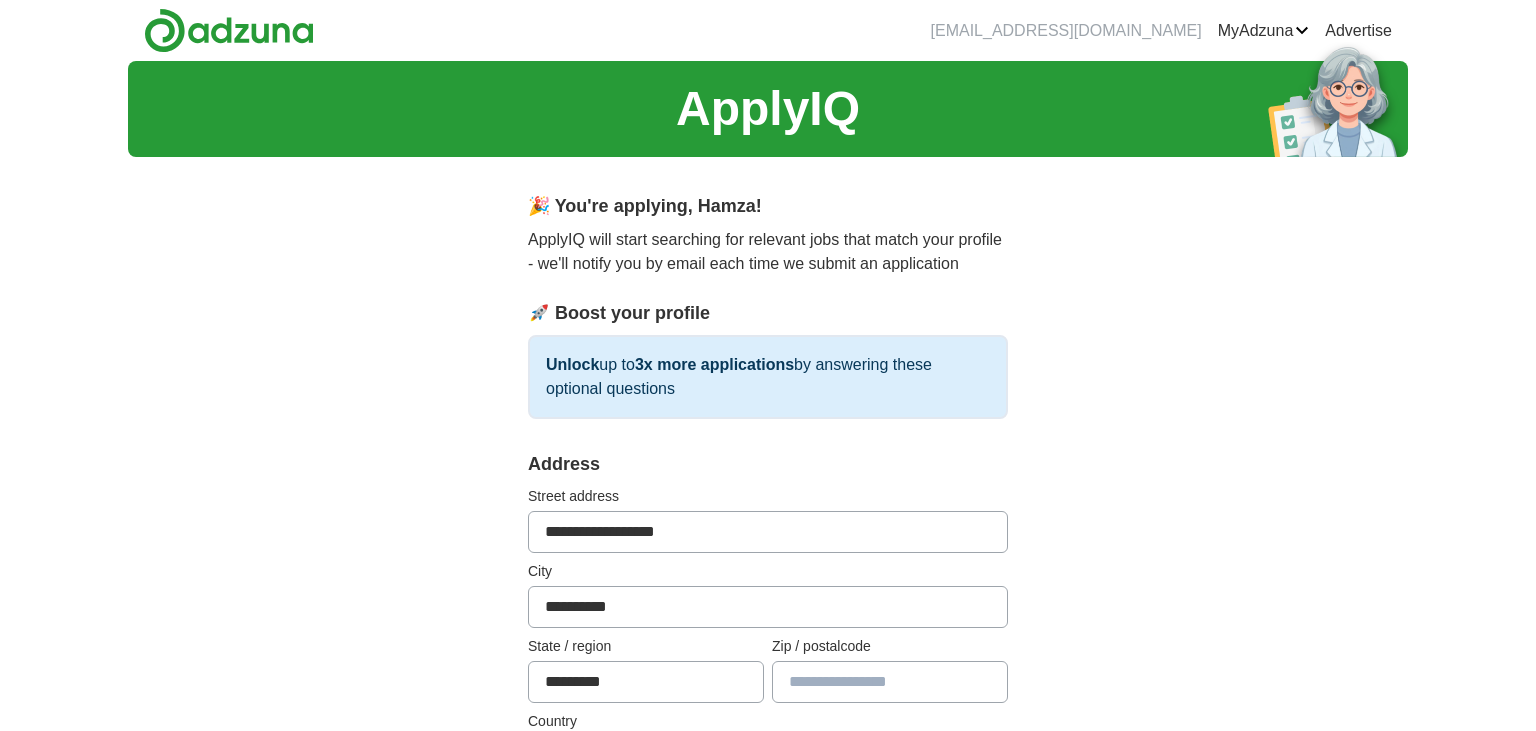 type on "*********" 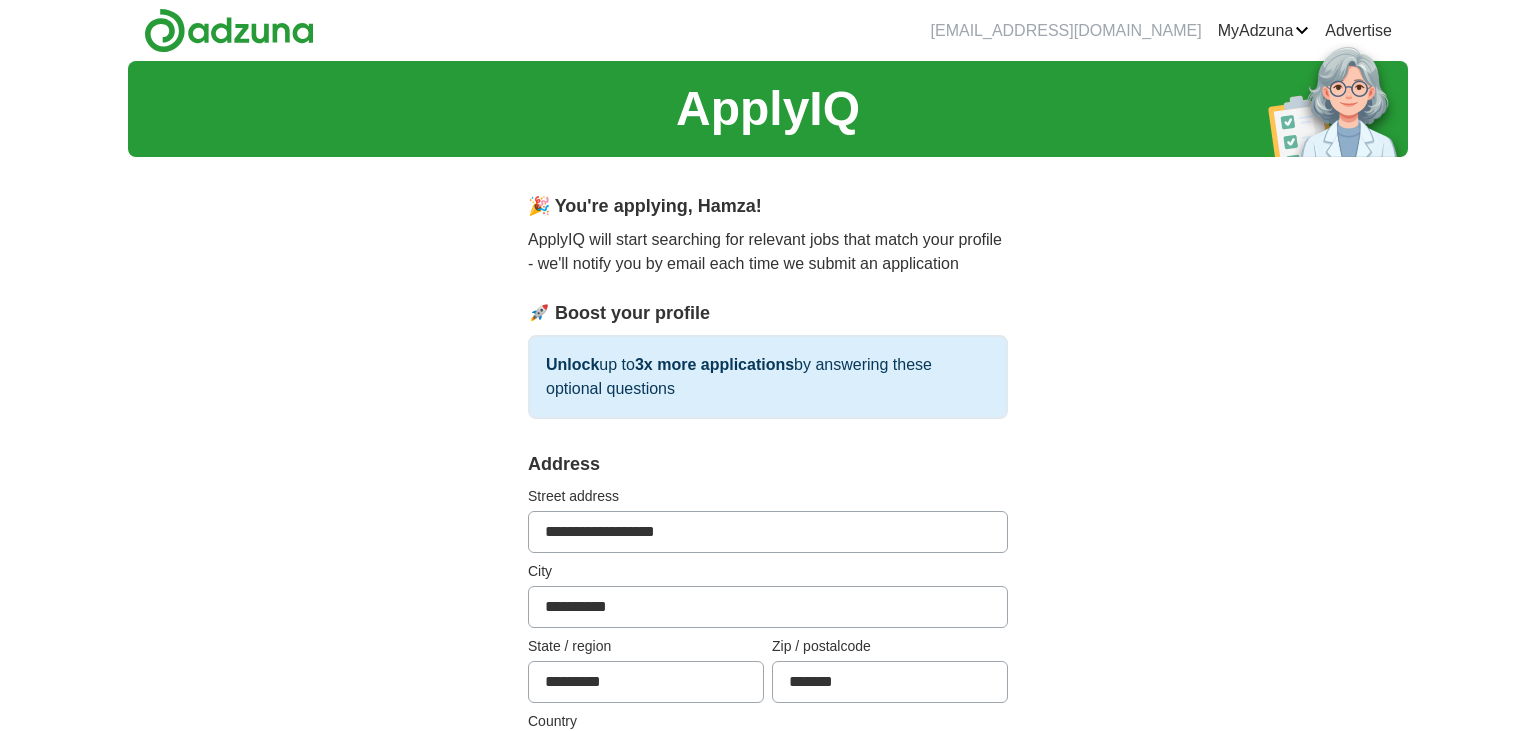 type on "*******" 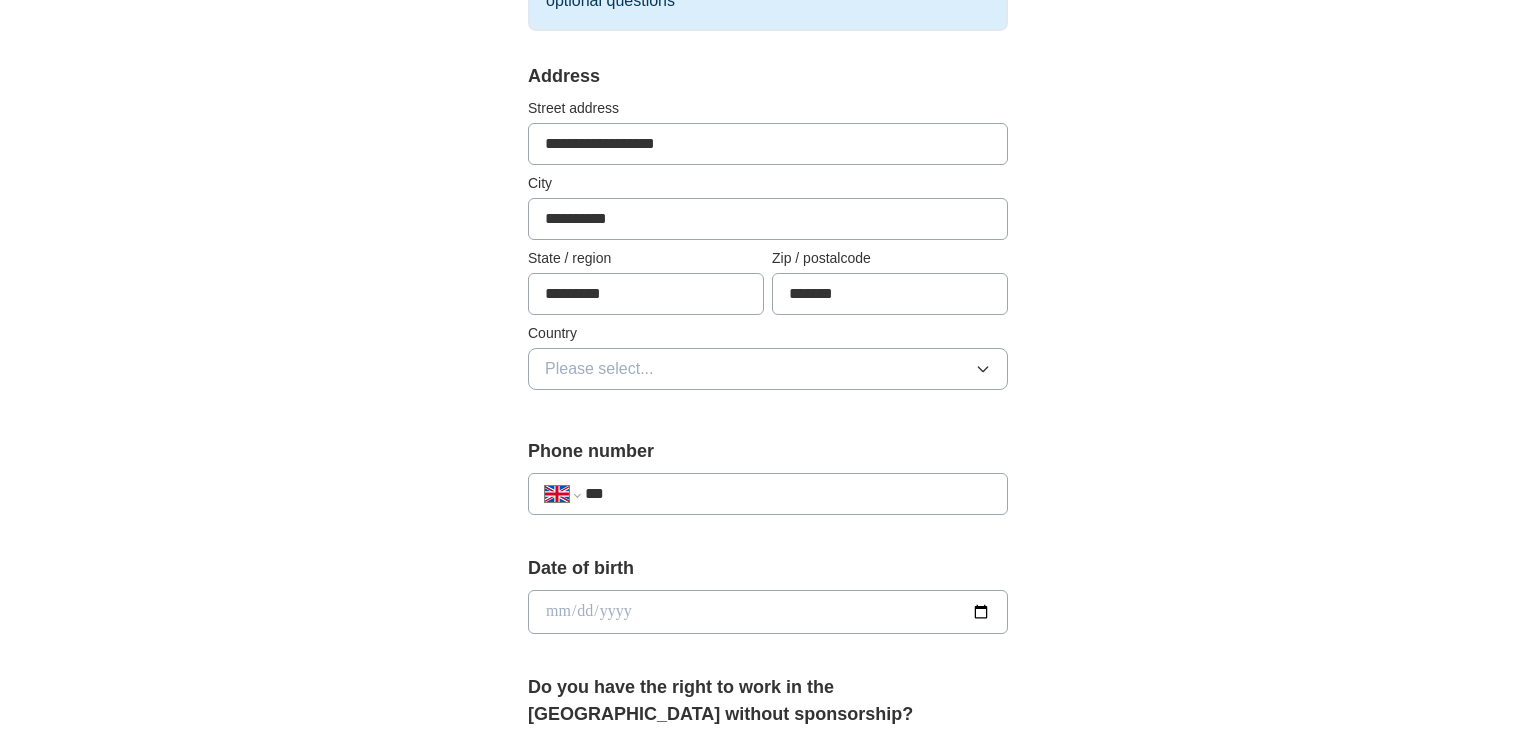 scroll, scrollTop: 389, scrollLeft: 0, axis: vertical 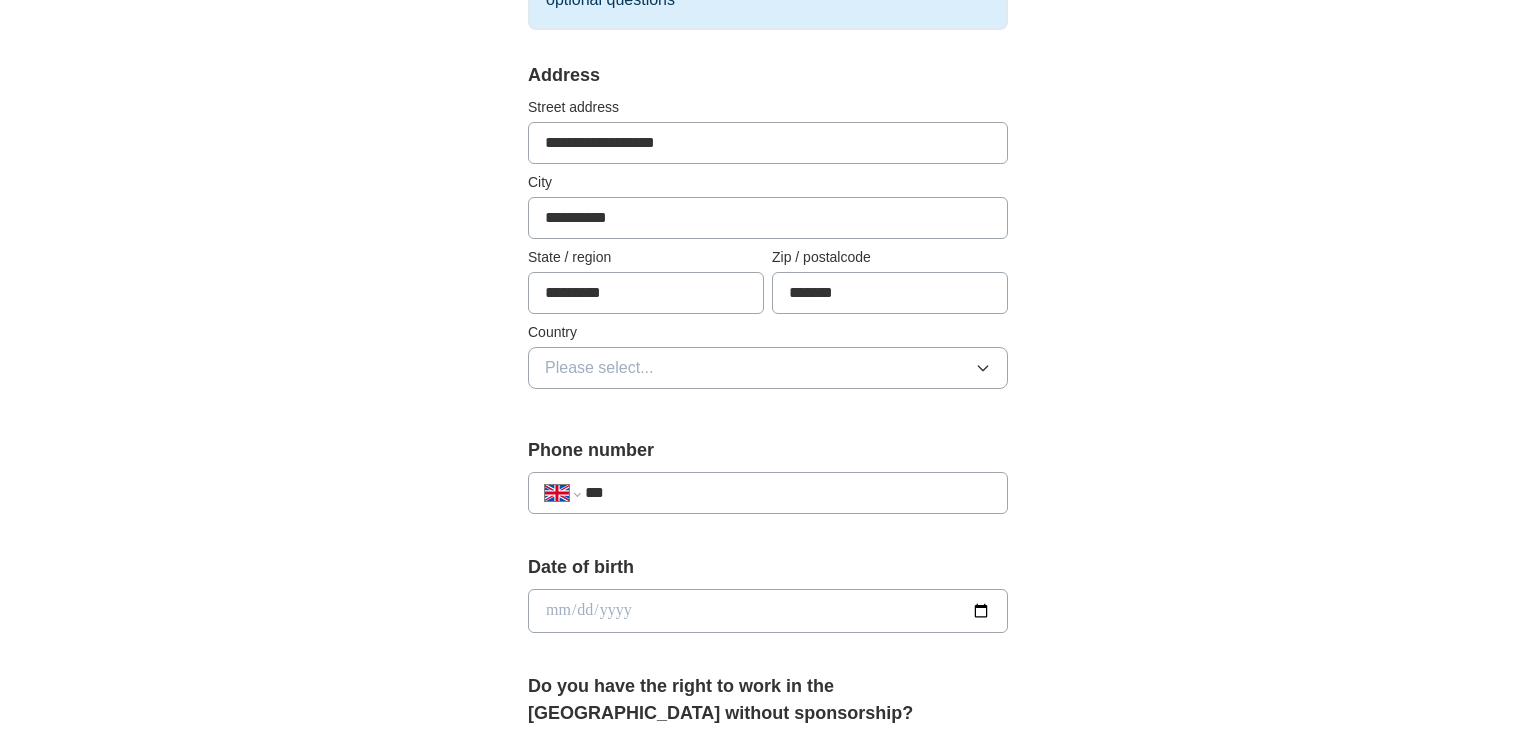 click on "*******" at bounding box center (890, 293) 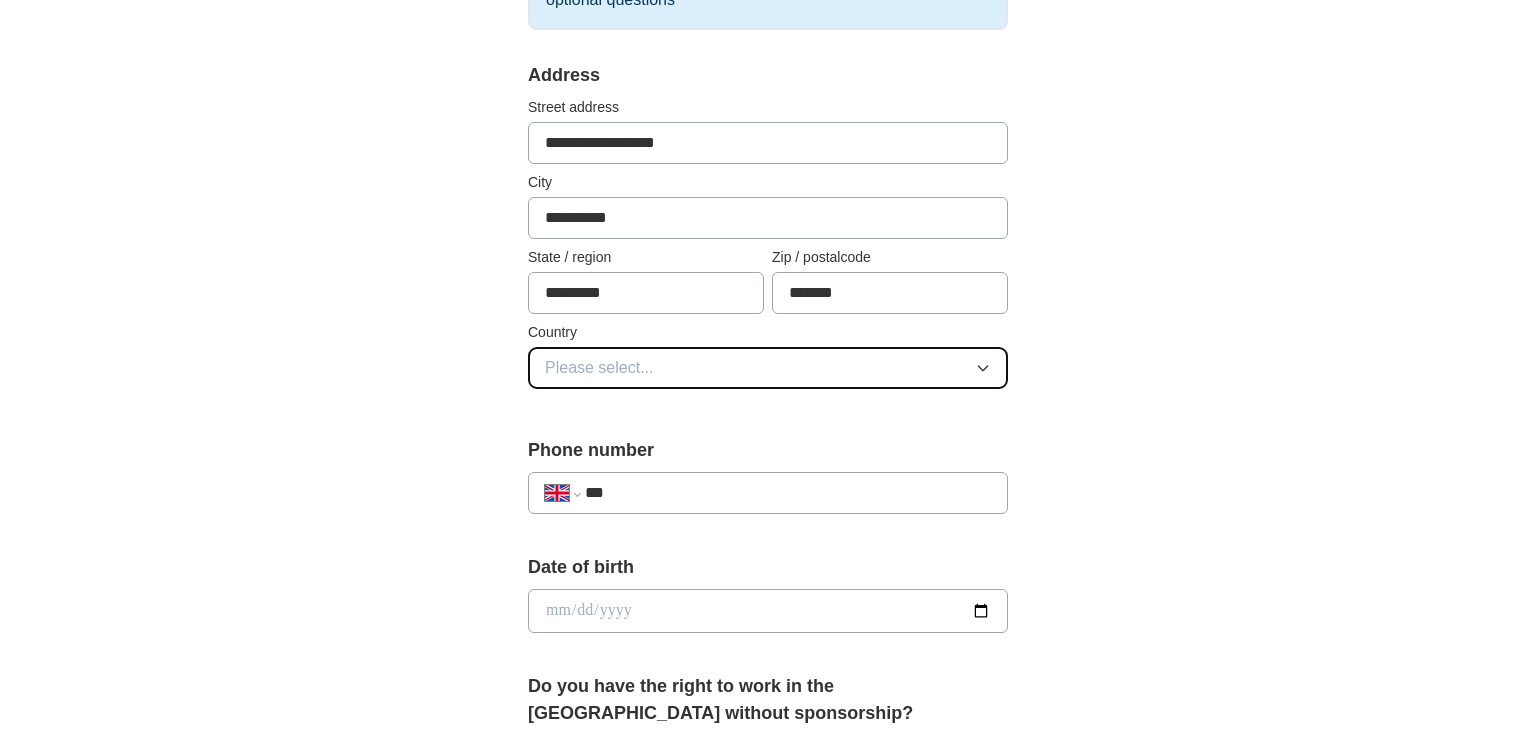 click on "Please select..." at bounding box center (768, 368) 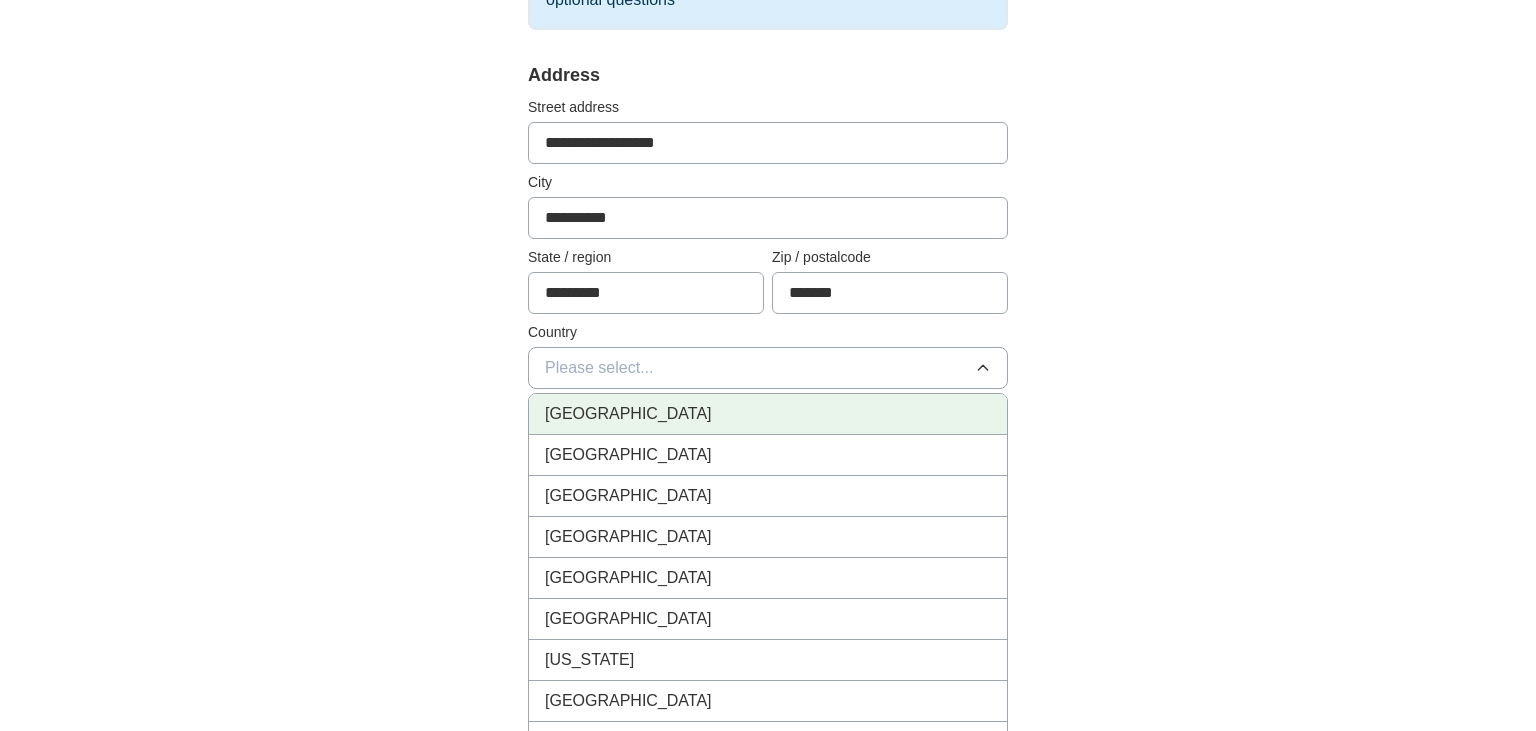 click on "[GEOGRAPHIC_DATA]" at bounding box center [768, 414] 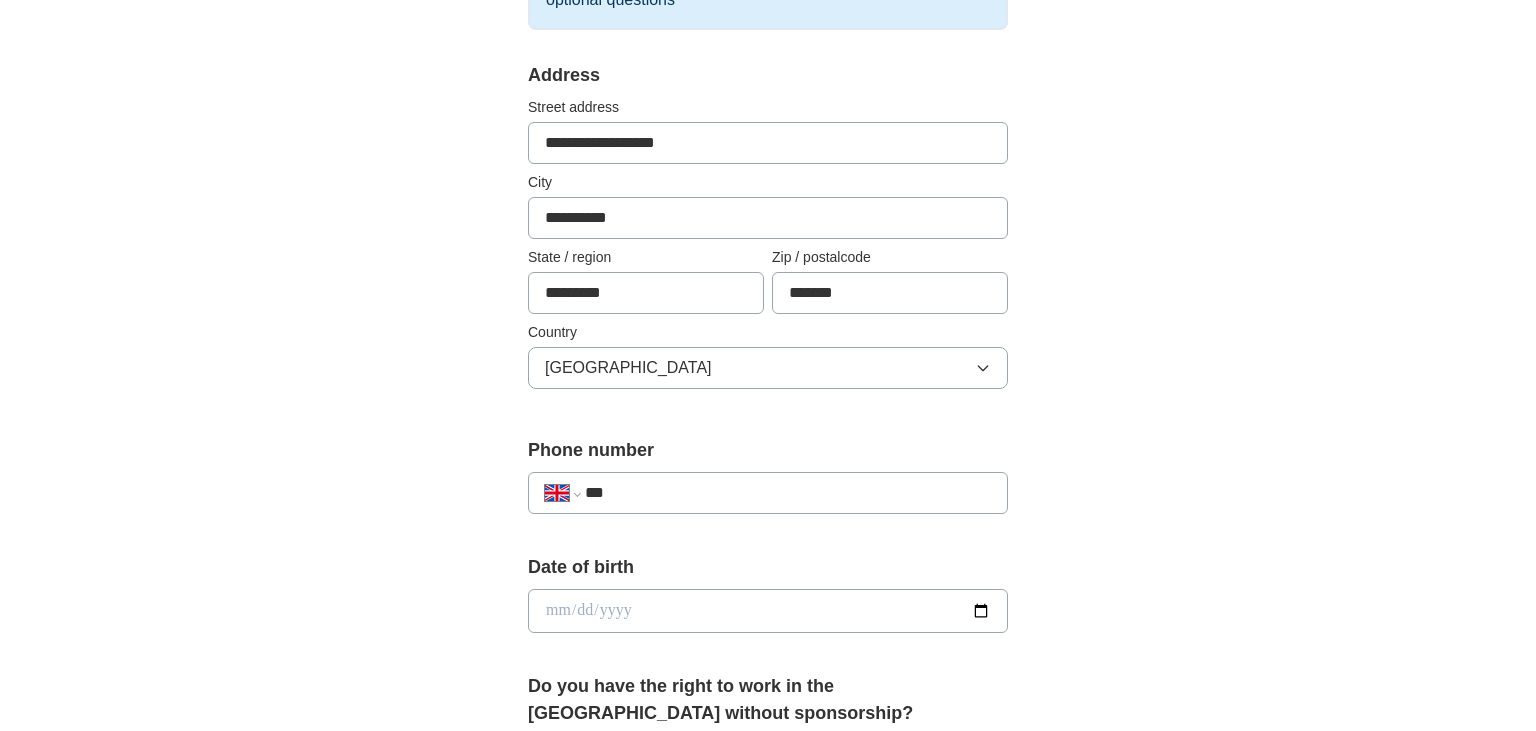 click on "***" at bounding box center (788, 493) 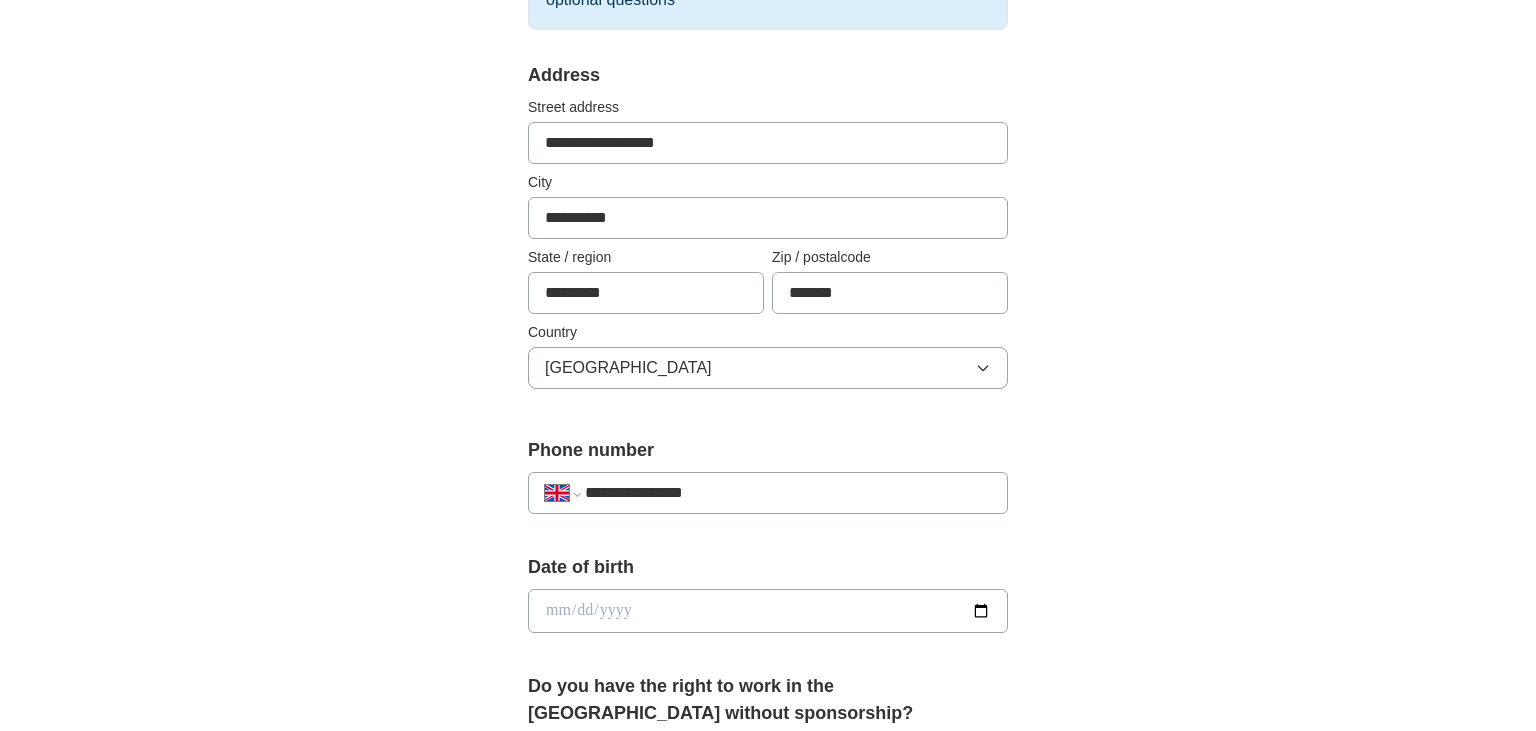 type on "**********" 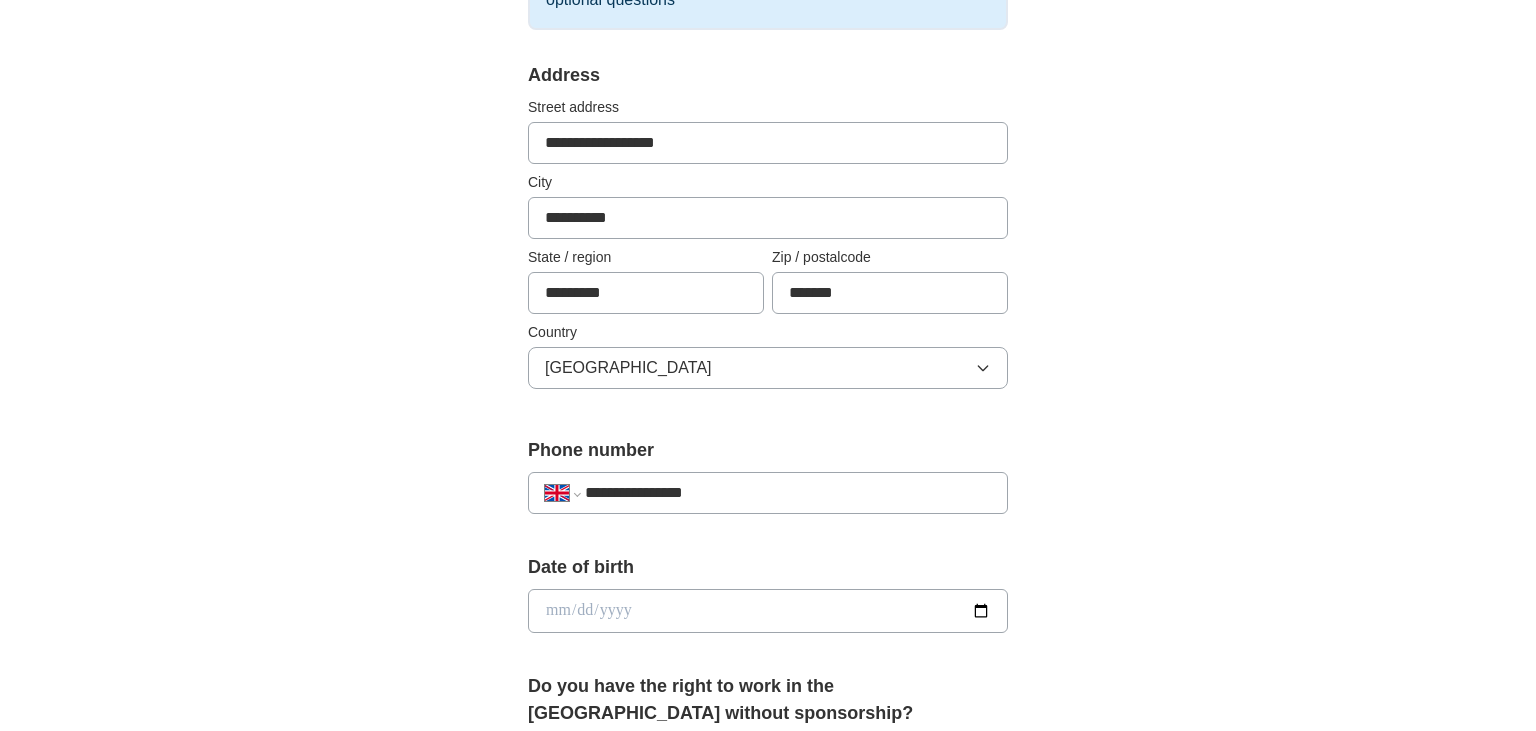 click at bounding box center [768, 611] 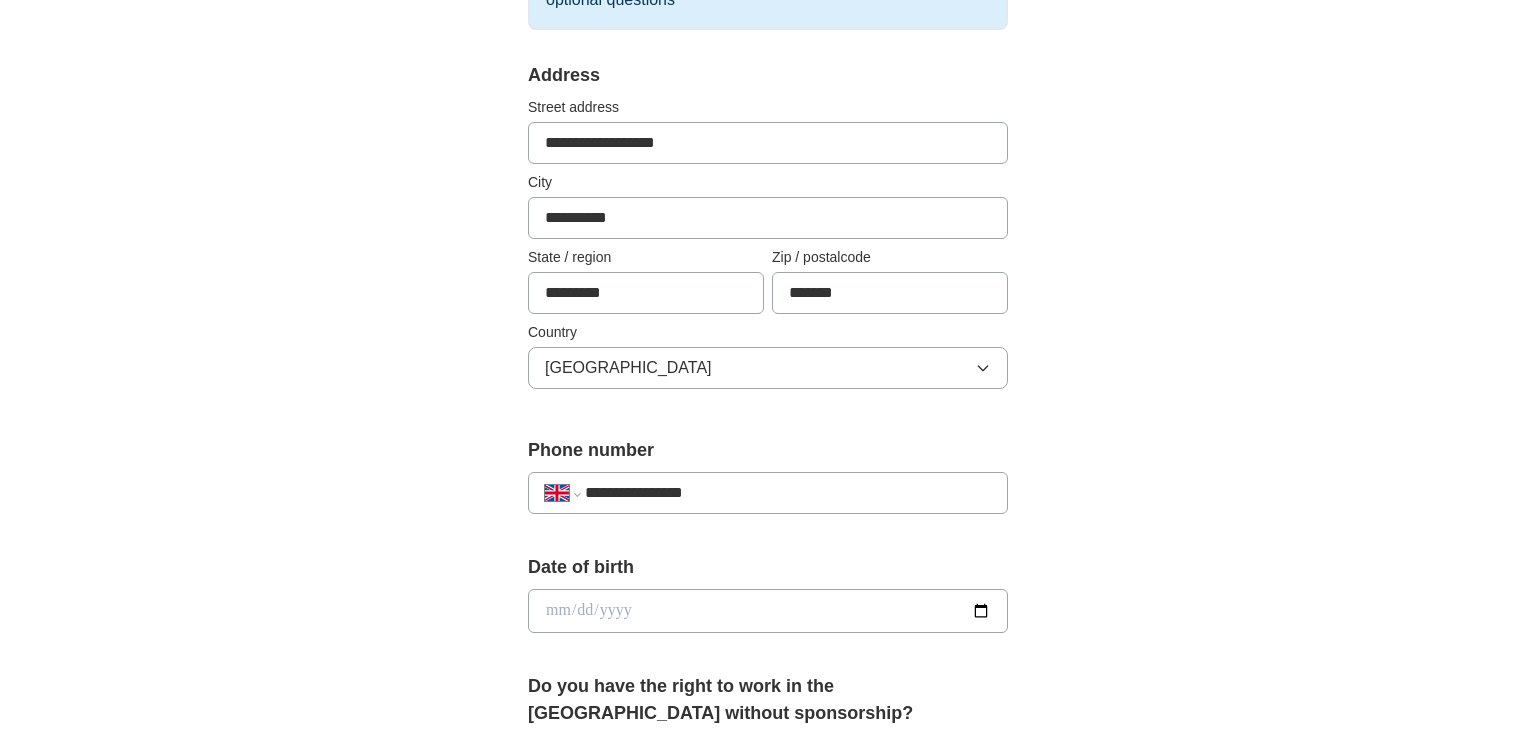 type on "**********" 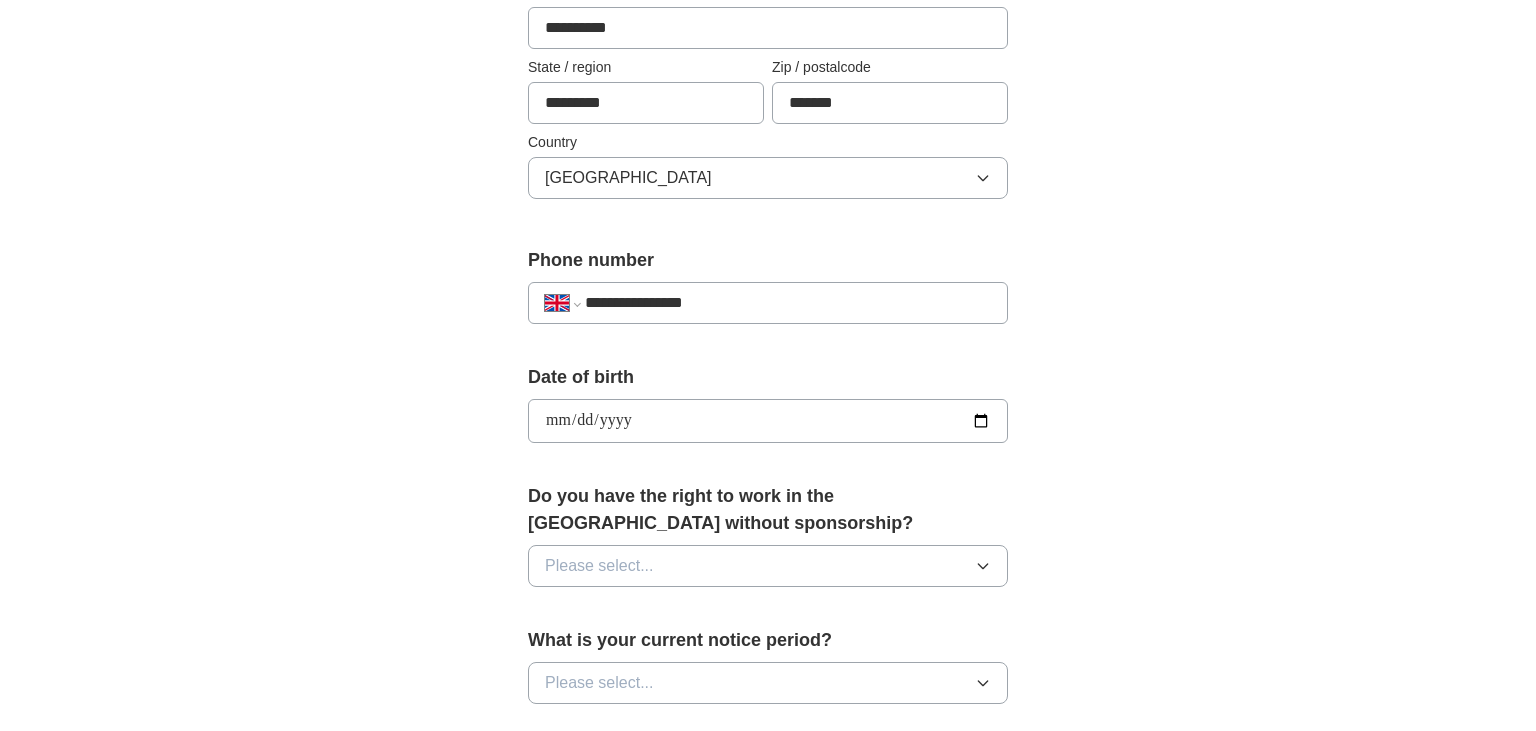 scroll, scrollTop: 581, scrollLeft: 0, axis: vertical 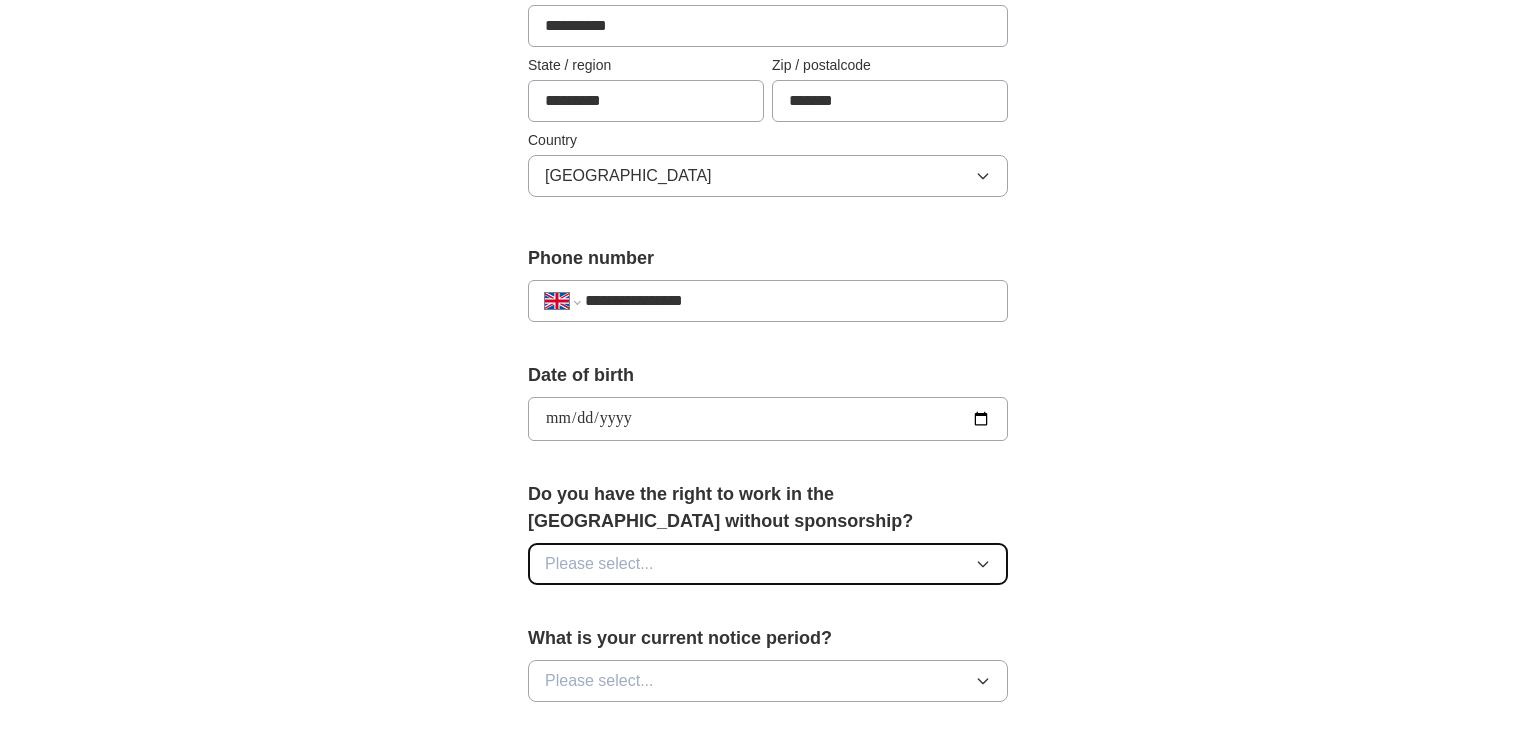 click on "Please select..." at bounding box center (768, 564) 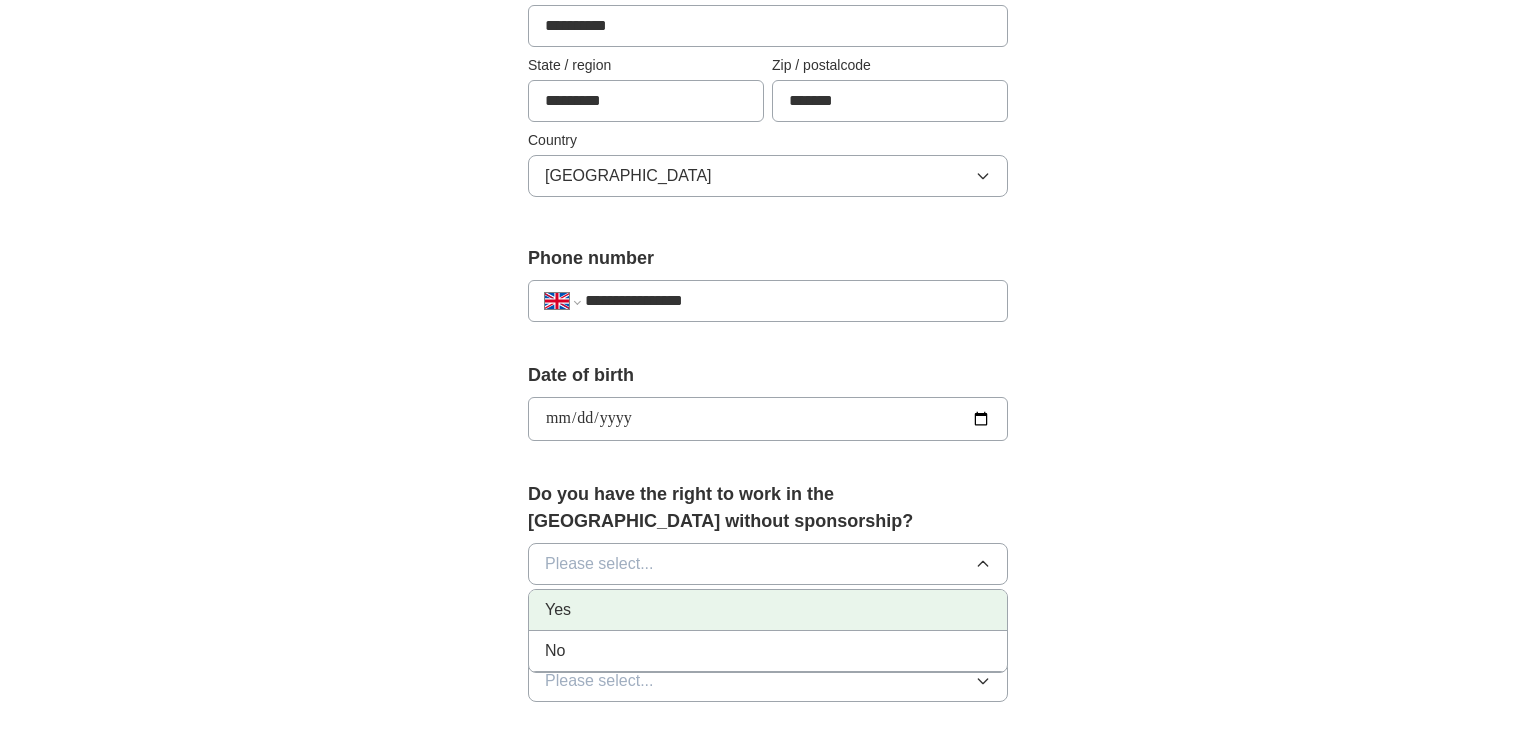 click on "Yes" at bounding box center (768, 610) 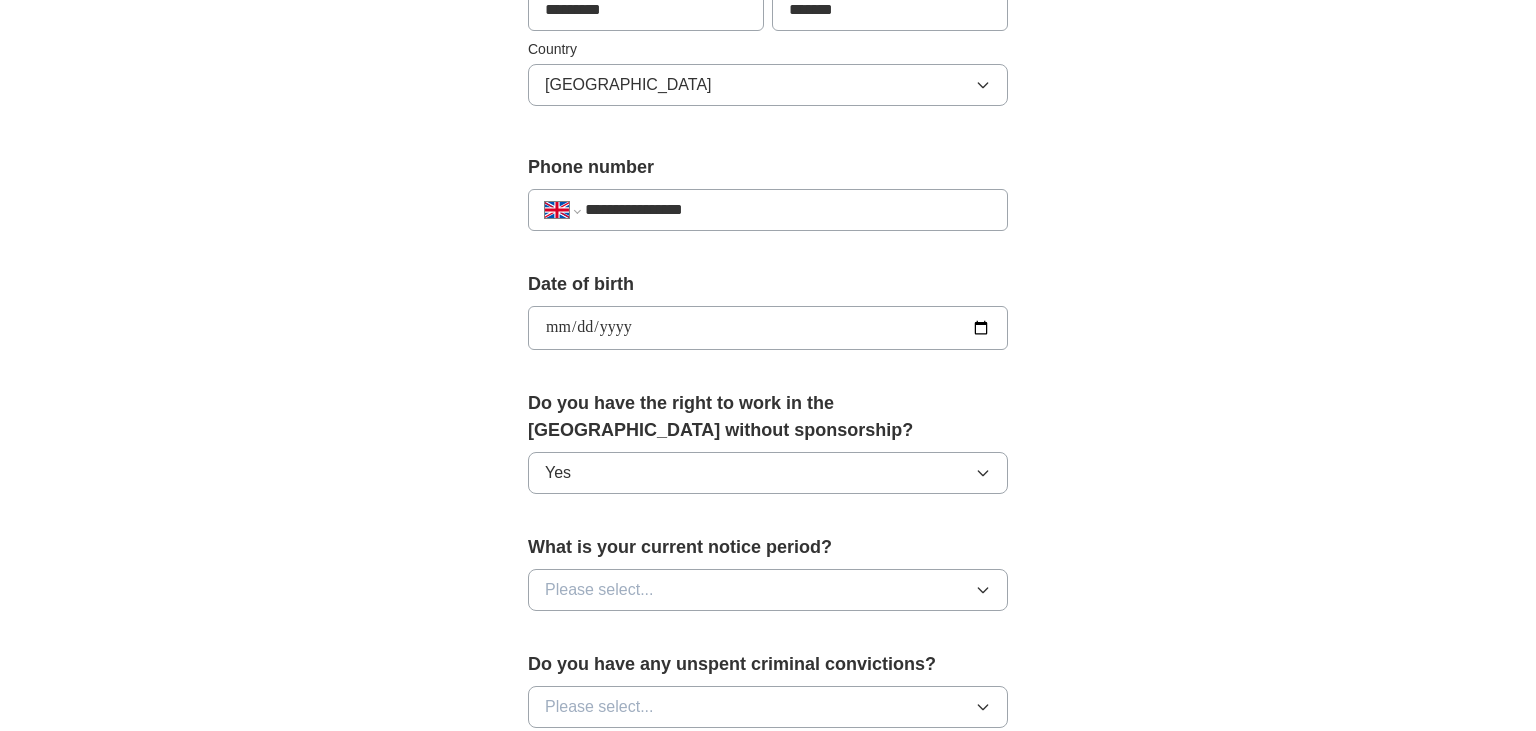 scroll, scrollTop: 683, scrollLeft: 0, axis: vertical 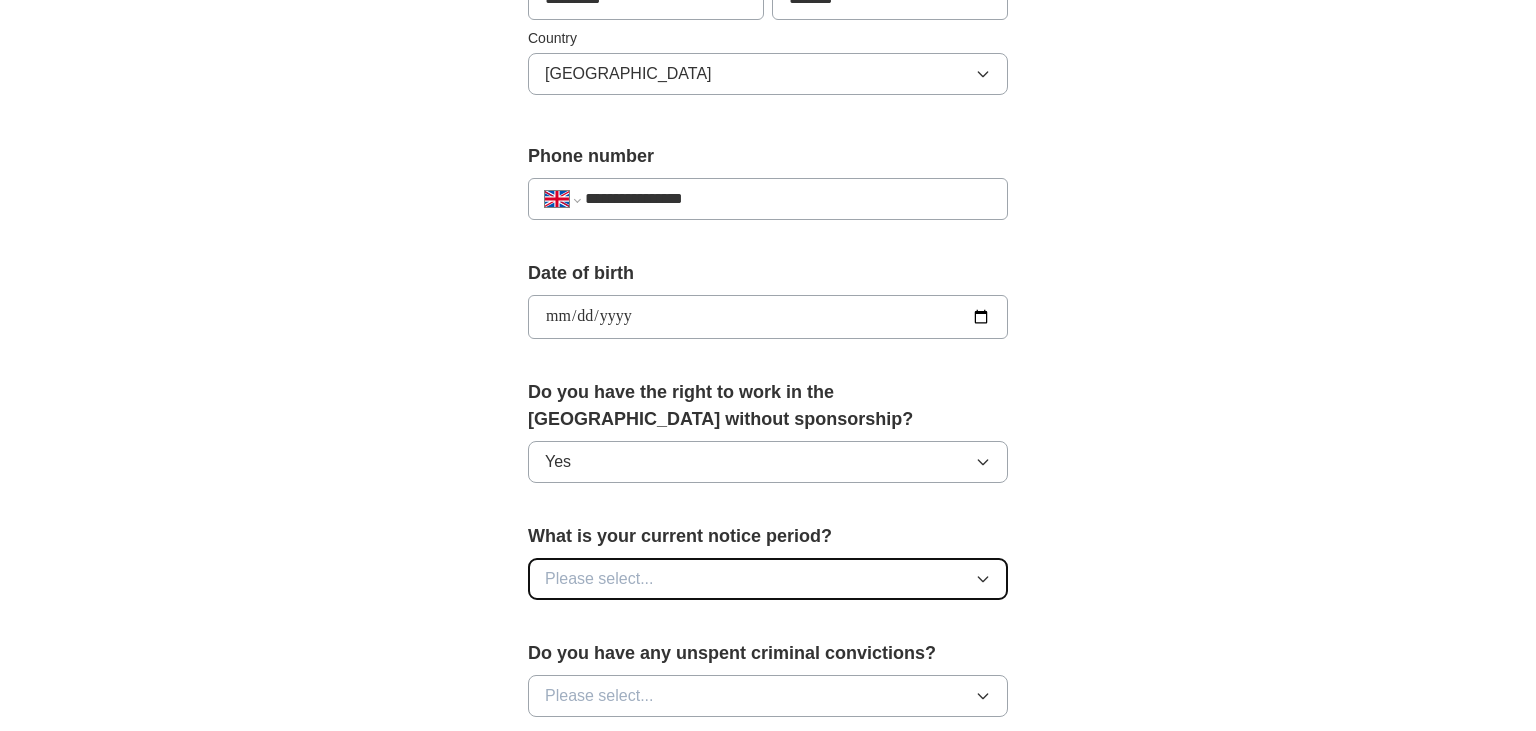 click on "Please select..." at bounding box center (599, 579) 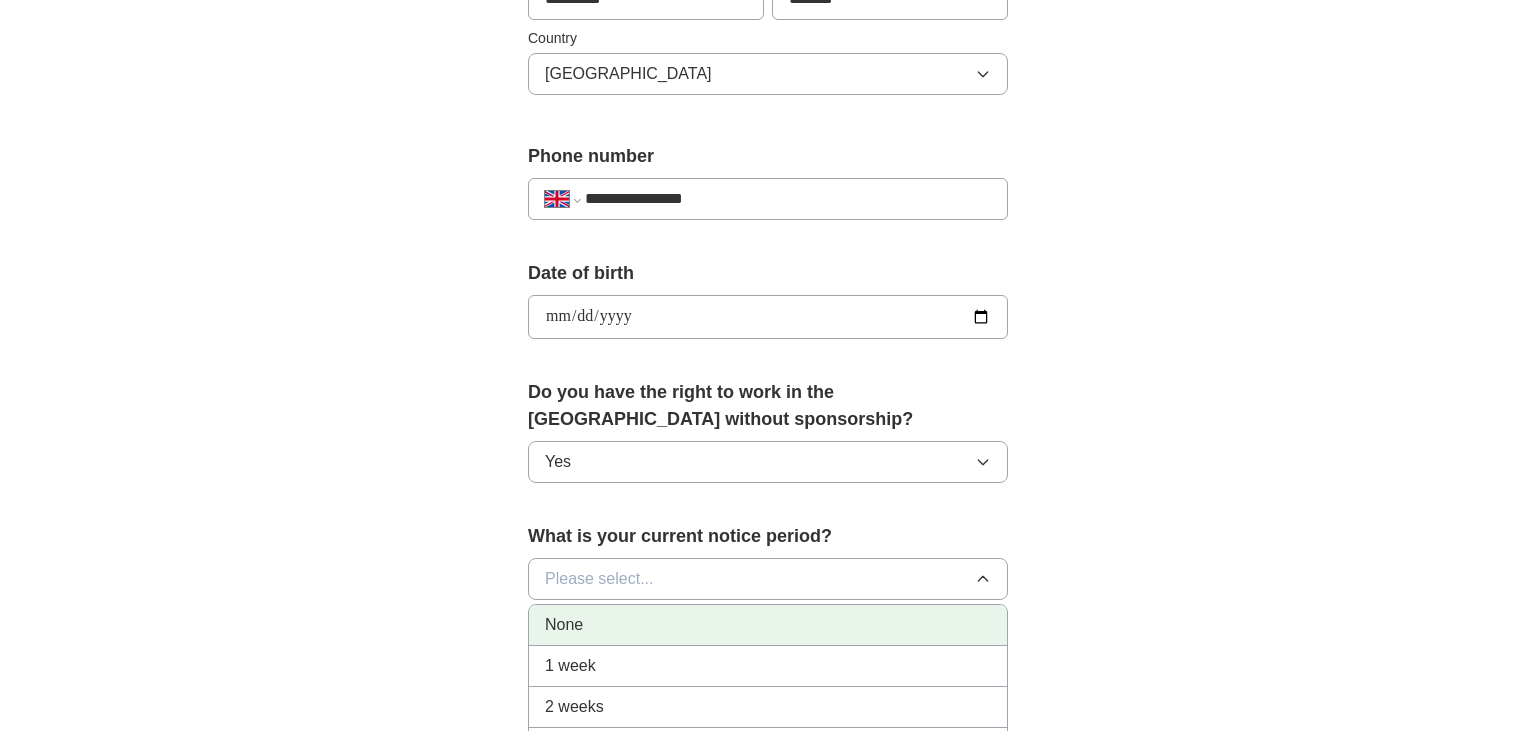 click on "None" at bounding box center [768, 625] 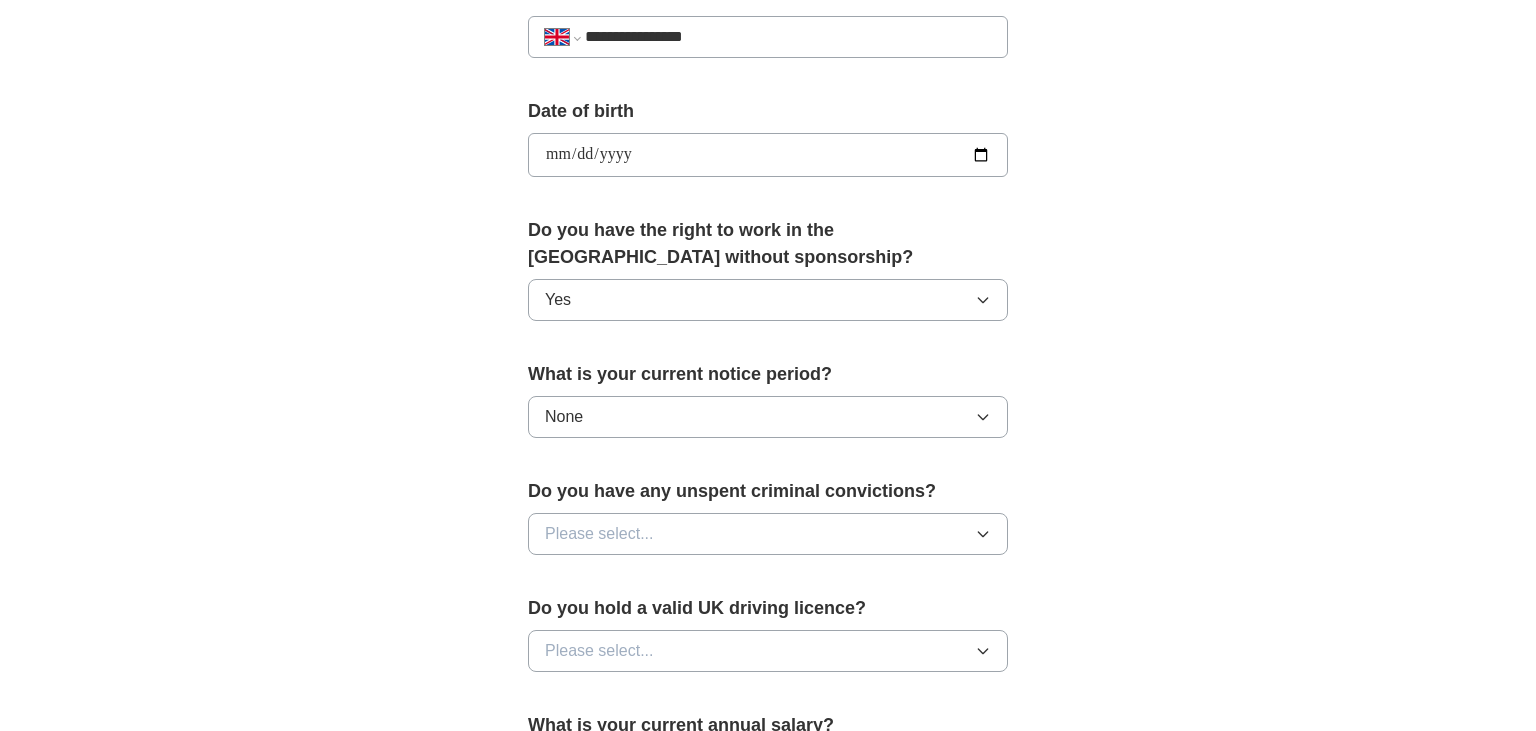 scroll, scrollTop: 856, scrollLeft: 0, axis: vertical 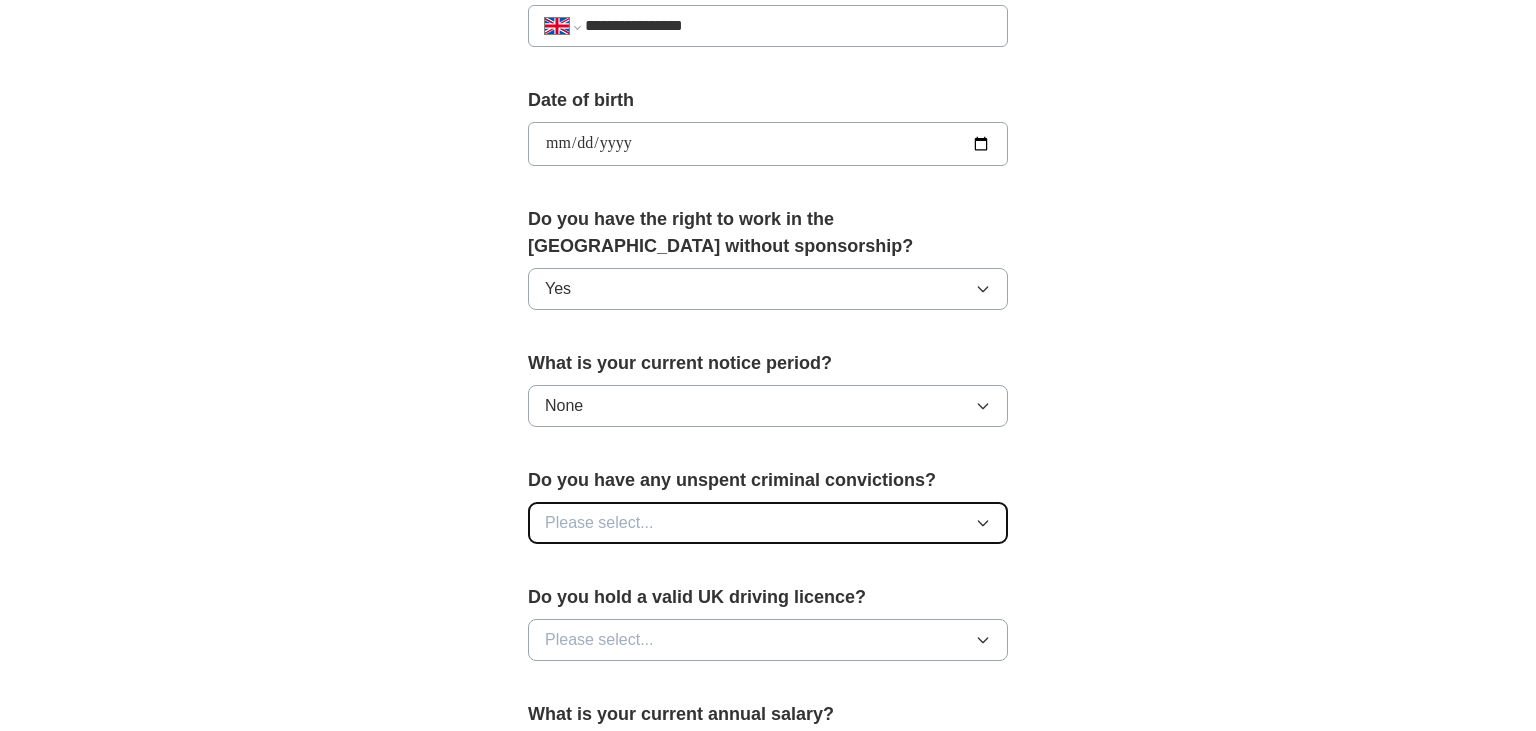 click on "Please select..." at bounding box center (768, 523) 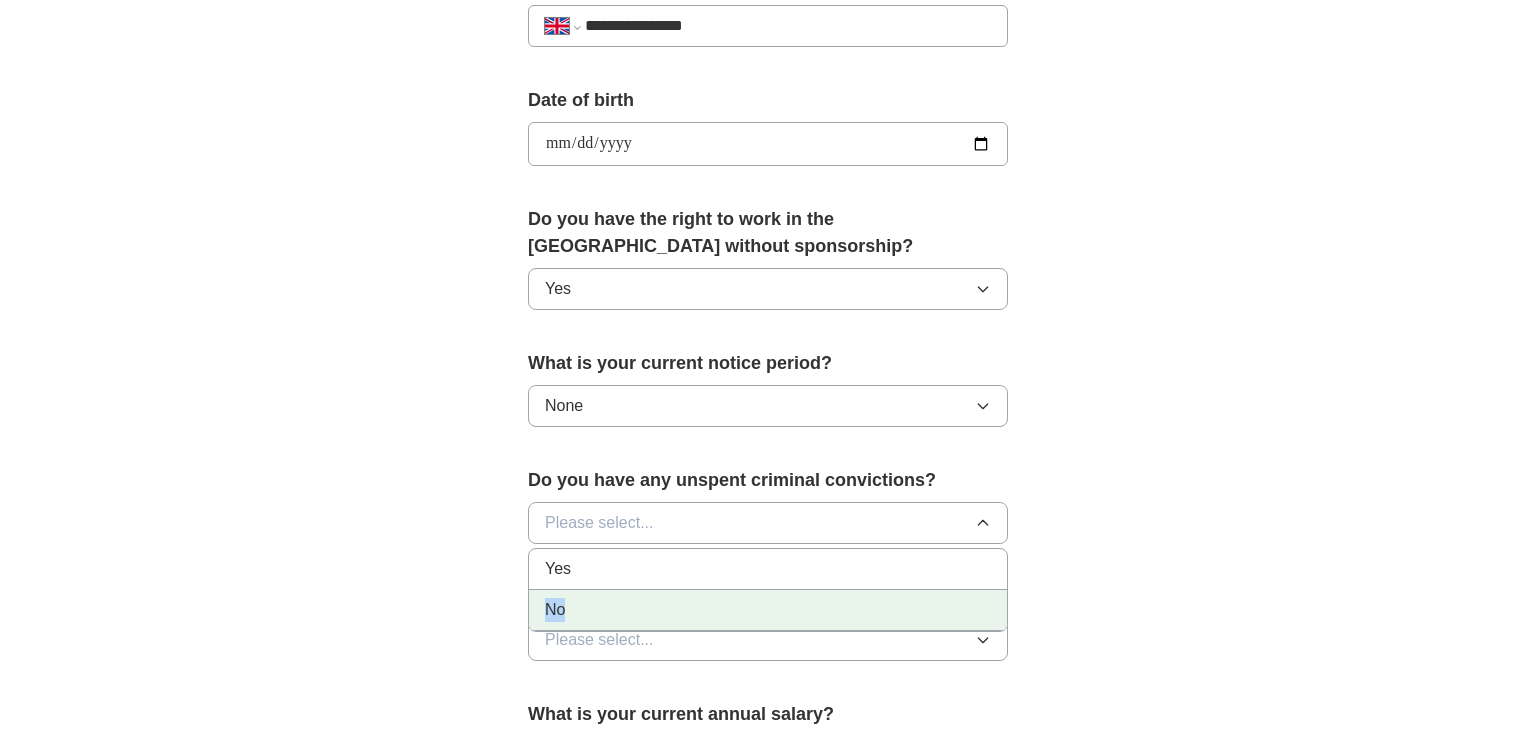 drag, startPoint x: 607, startPoint y: 568, endPoint x: 620, endPoint y: 594, distance: 29.068884 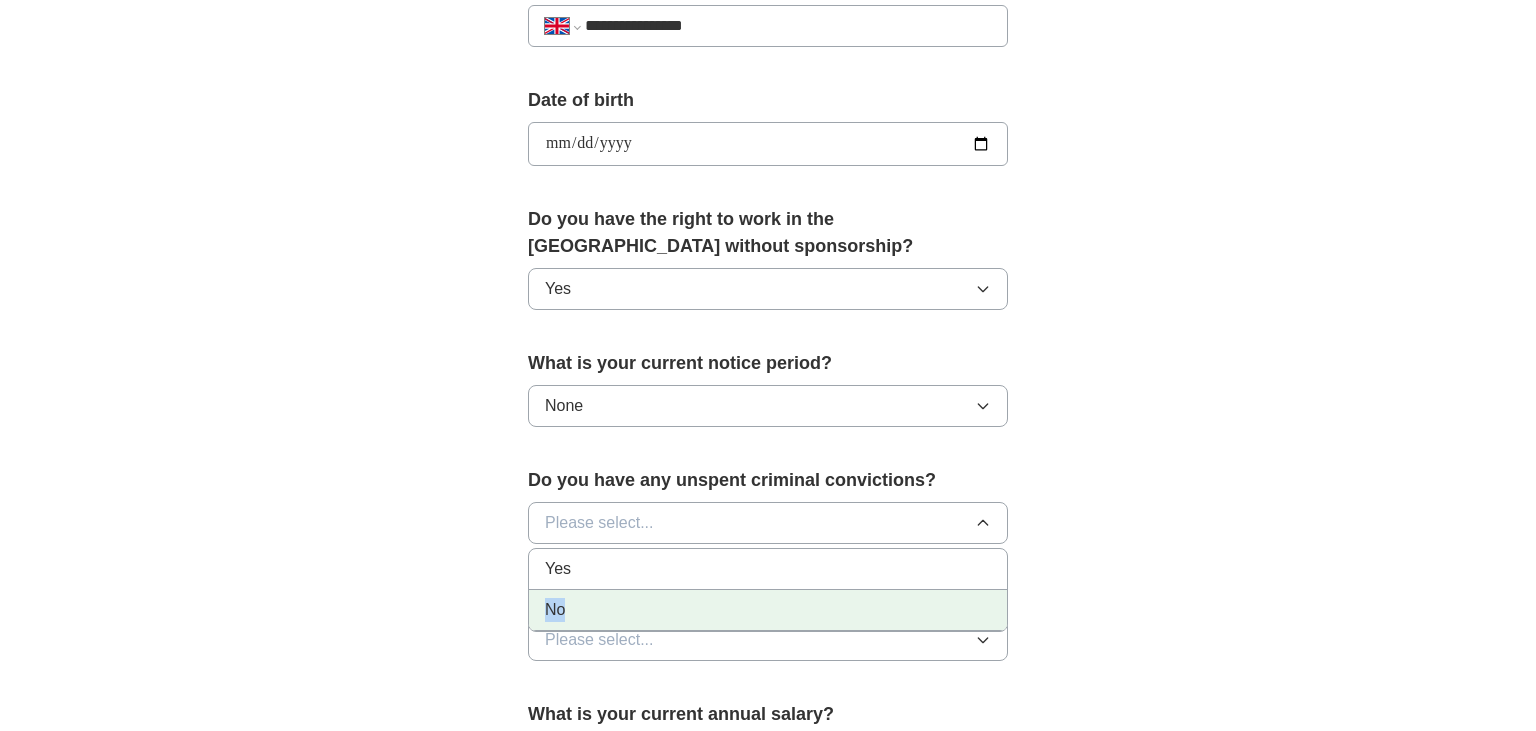 click on "Yes No" at bounding box center (768, 590) 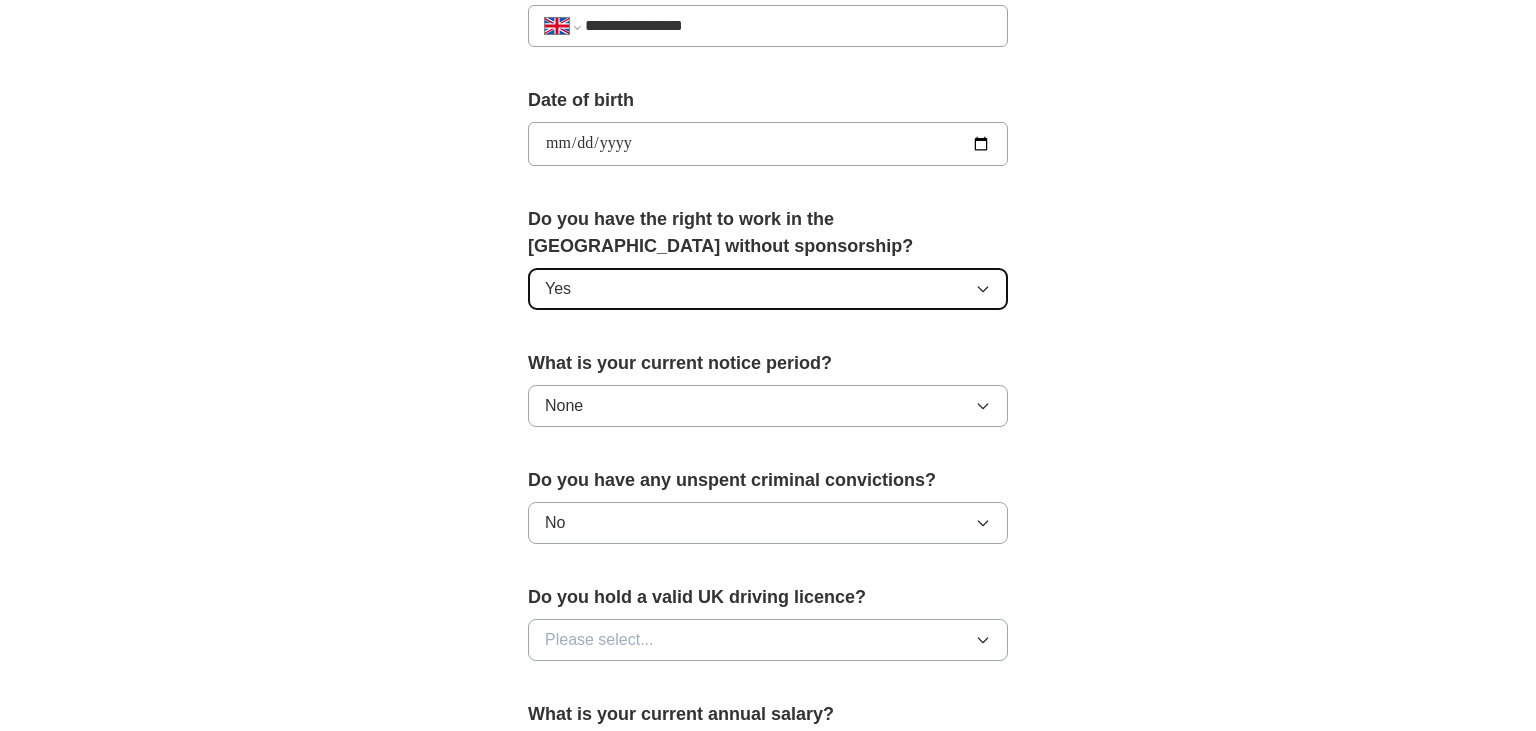 click on "Yes" at bounding box center [768, 289] 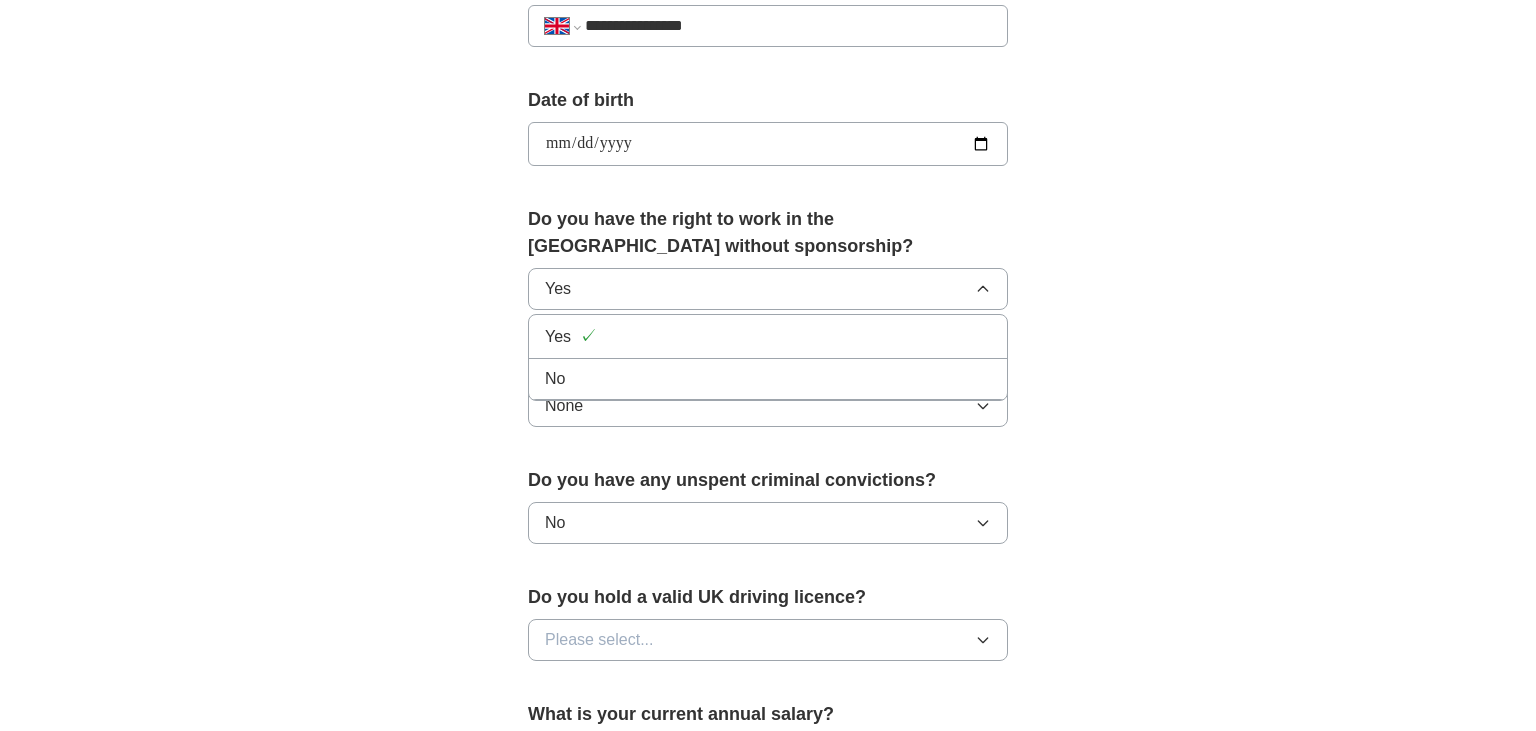 click on "**********" at bounding box center (768, 100) 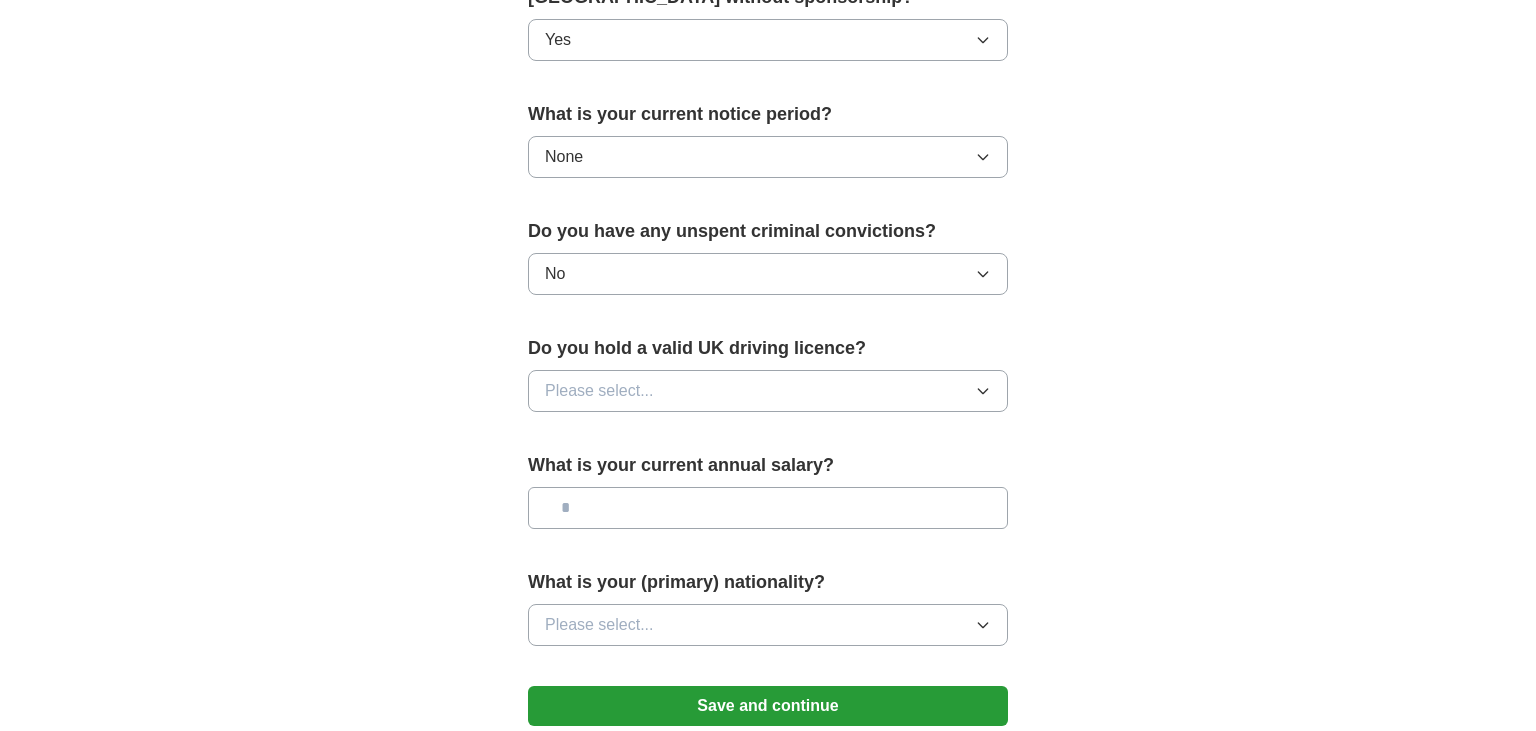 scroll, scrollTop: 1106, scrollLeft: 0, axis: vertical 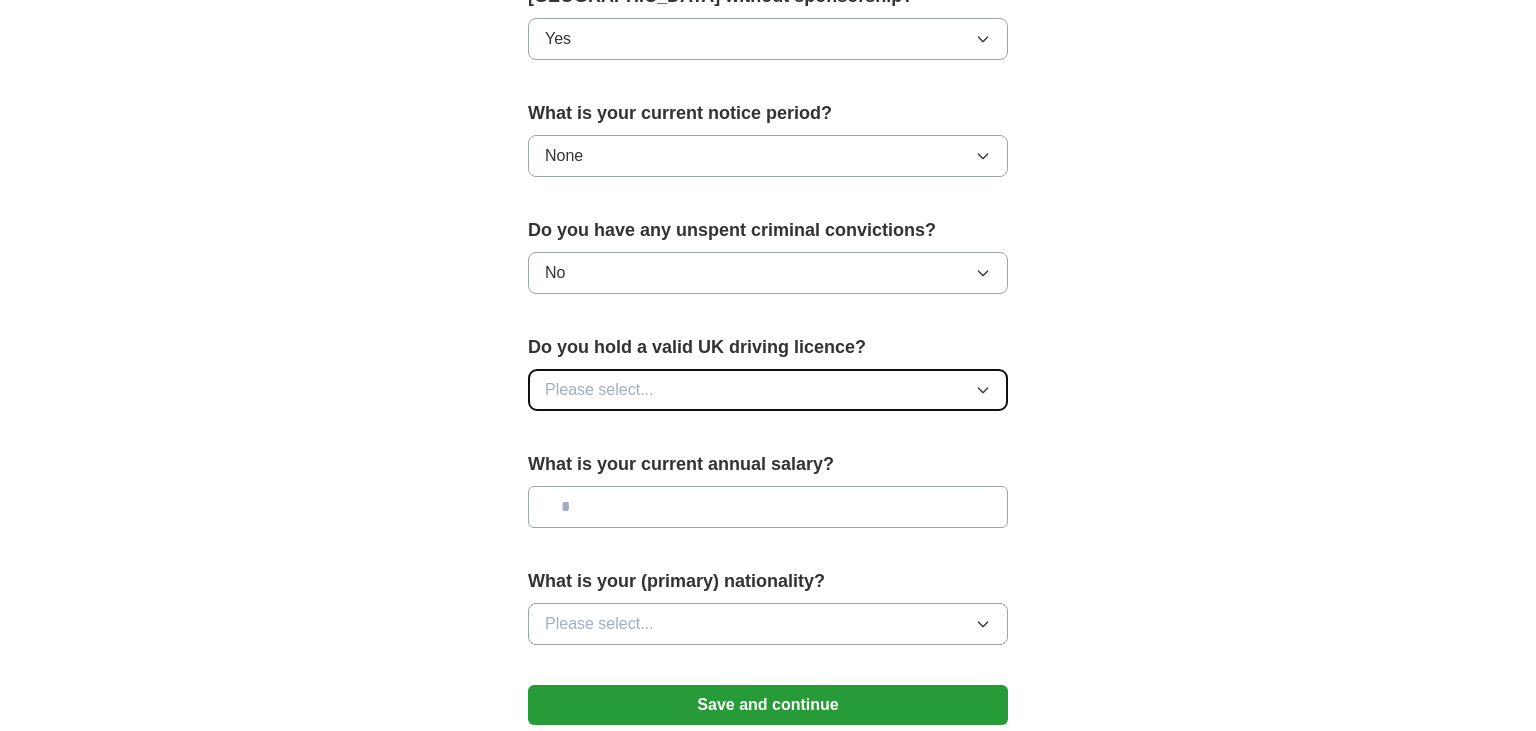 click on "Please select..." at bounding box center [768, 390] 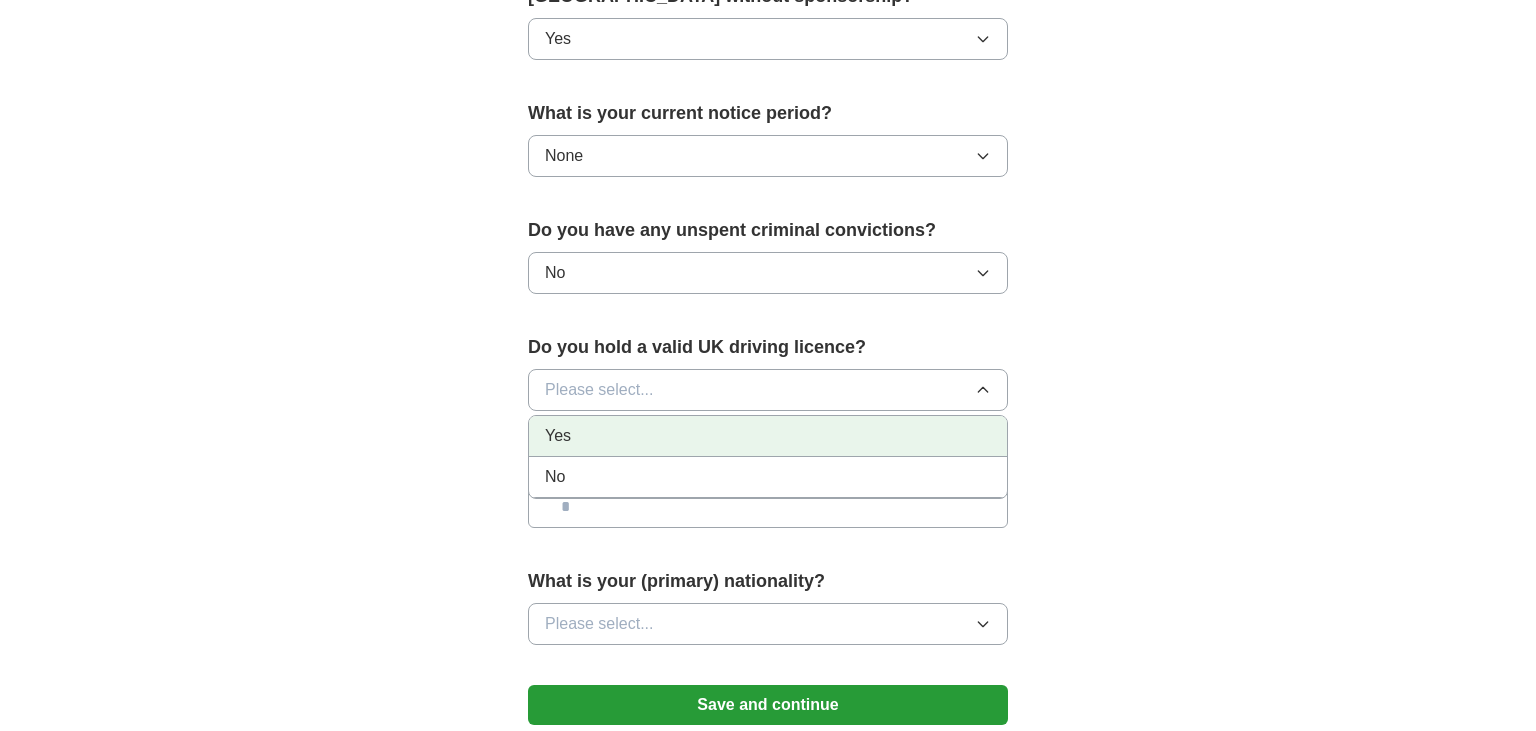 click on "Yes" at bounding box center [768, 436] 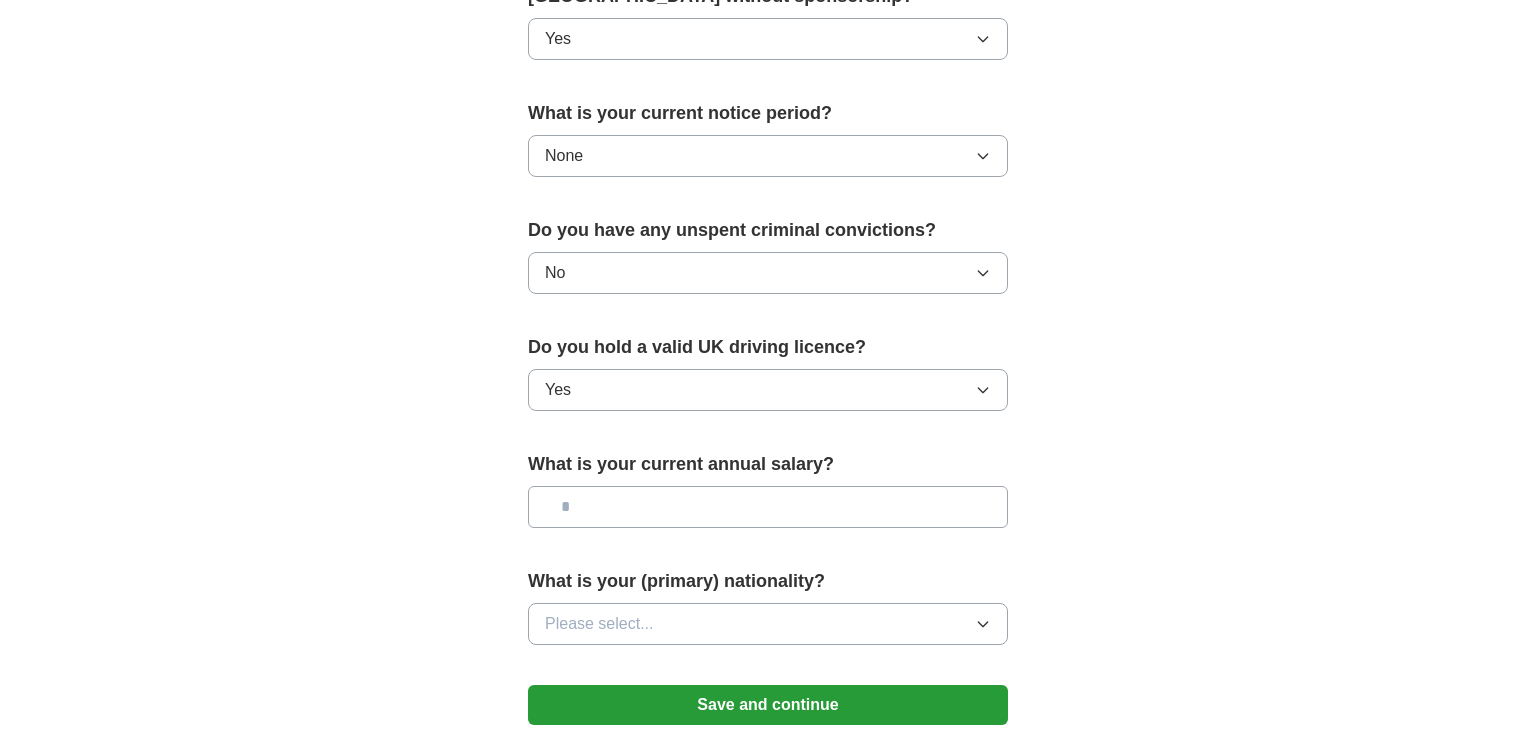 click at bounding box center [768, 507] 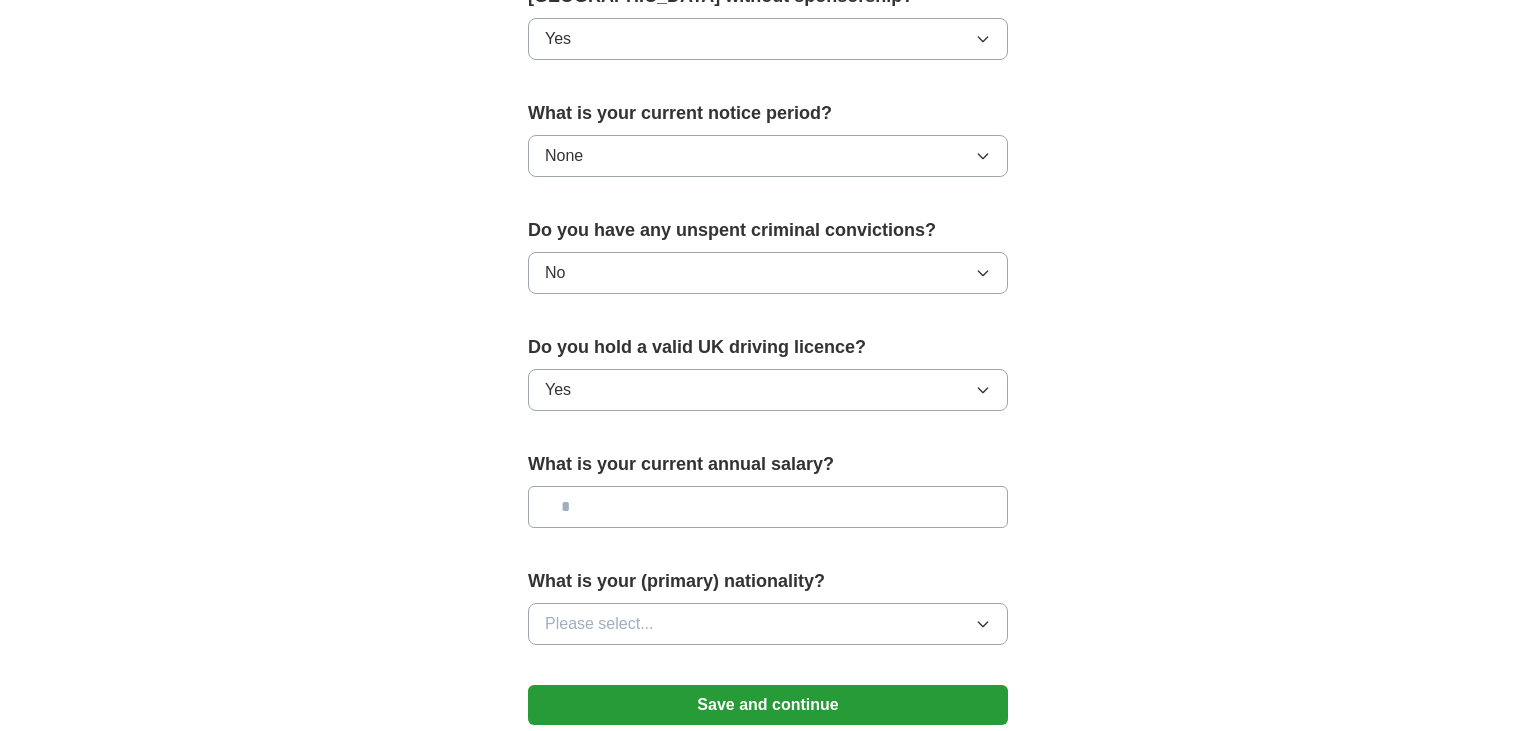 type on "**" 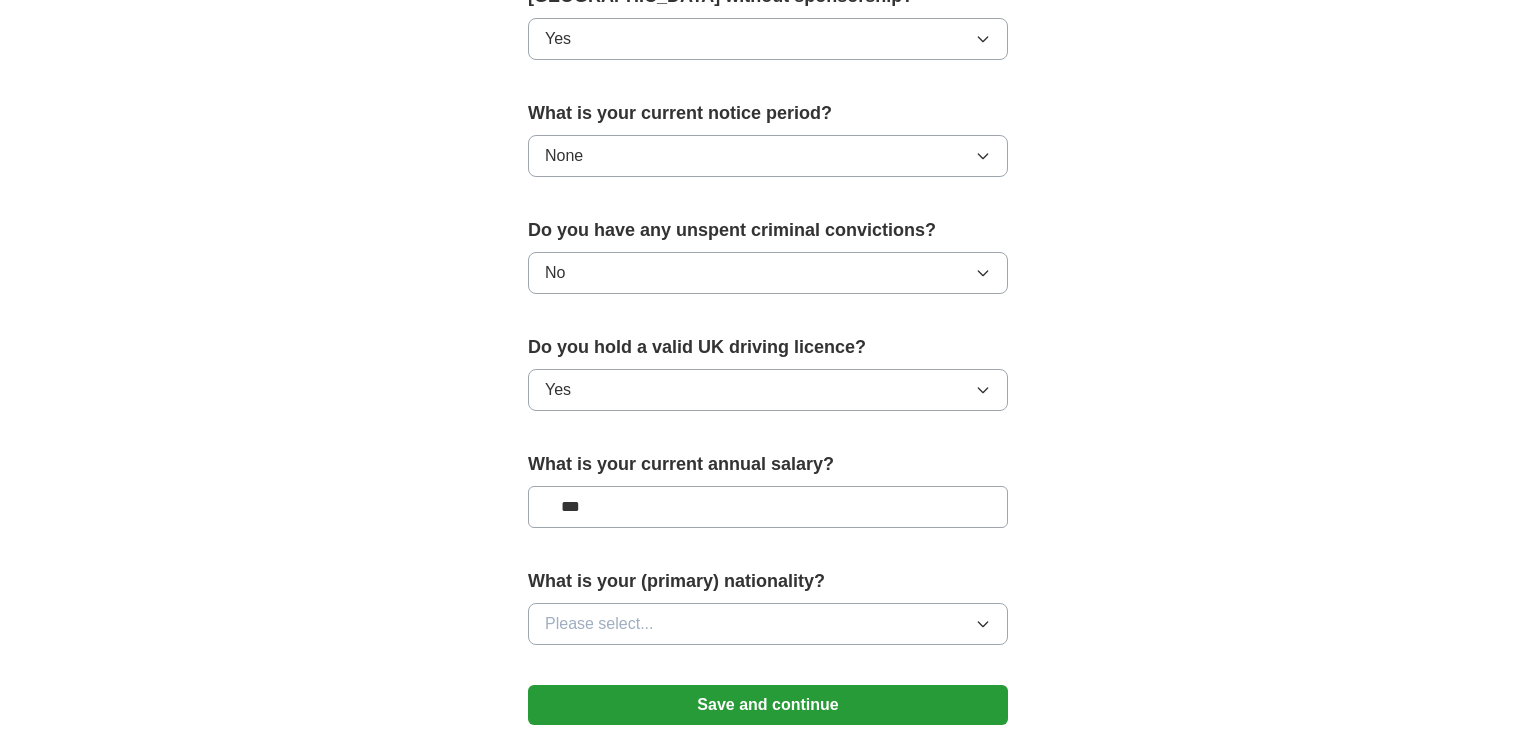 type on "**" 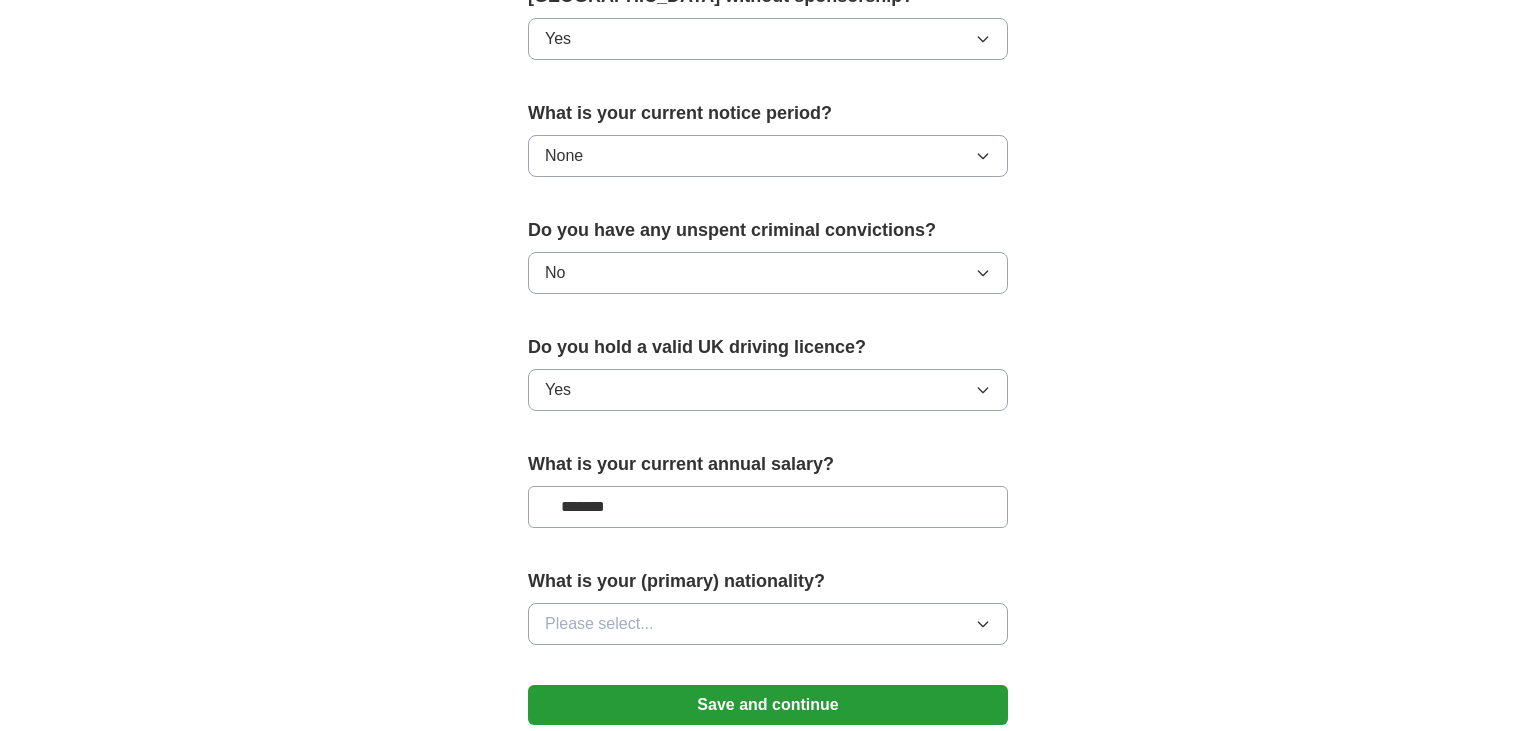 type on "*******" 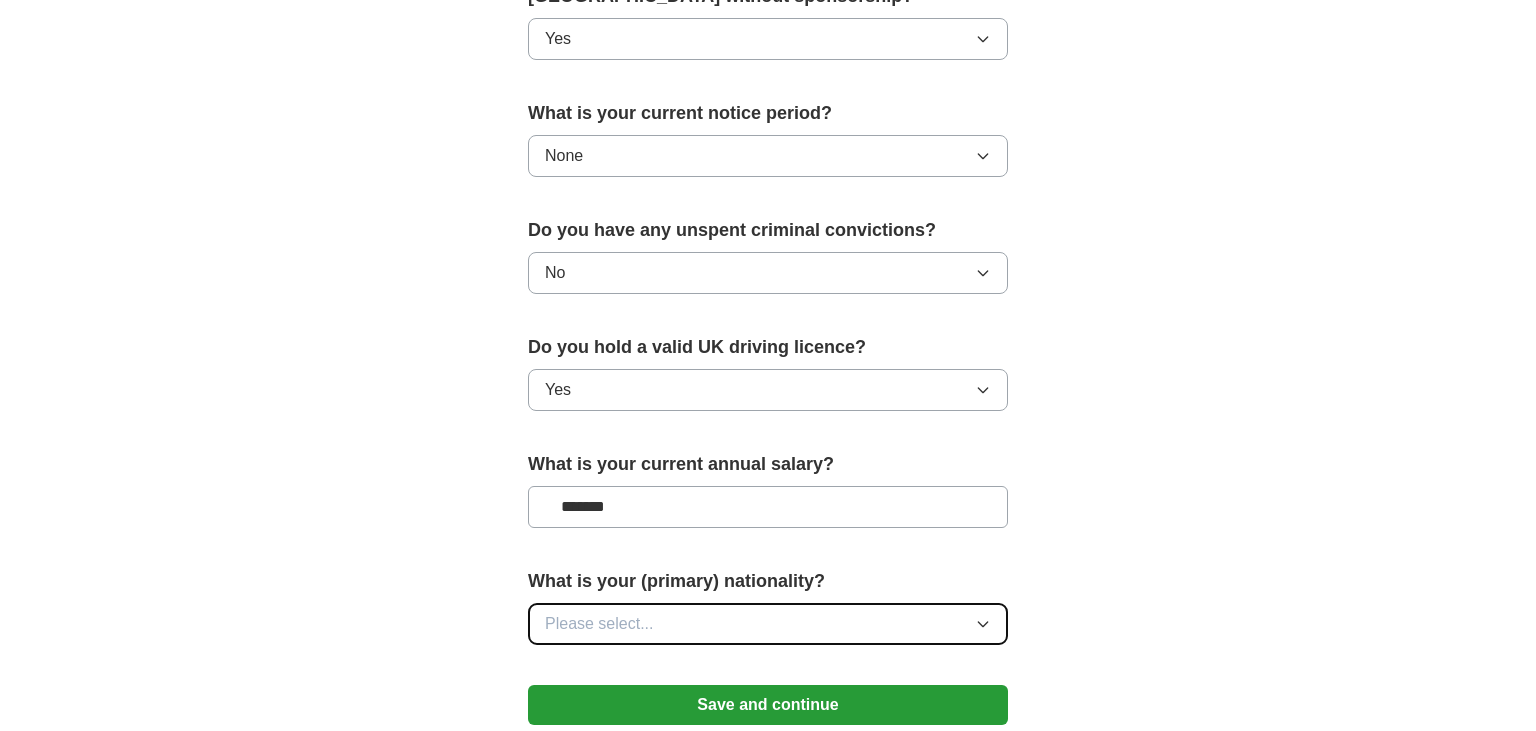 click on "Please select..." at bounding box center (768, 624) 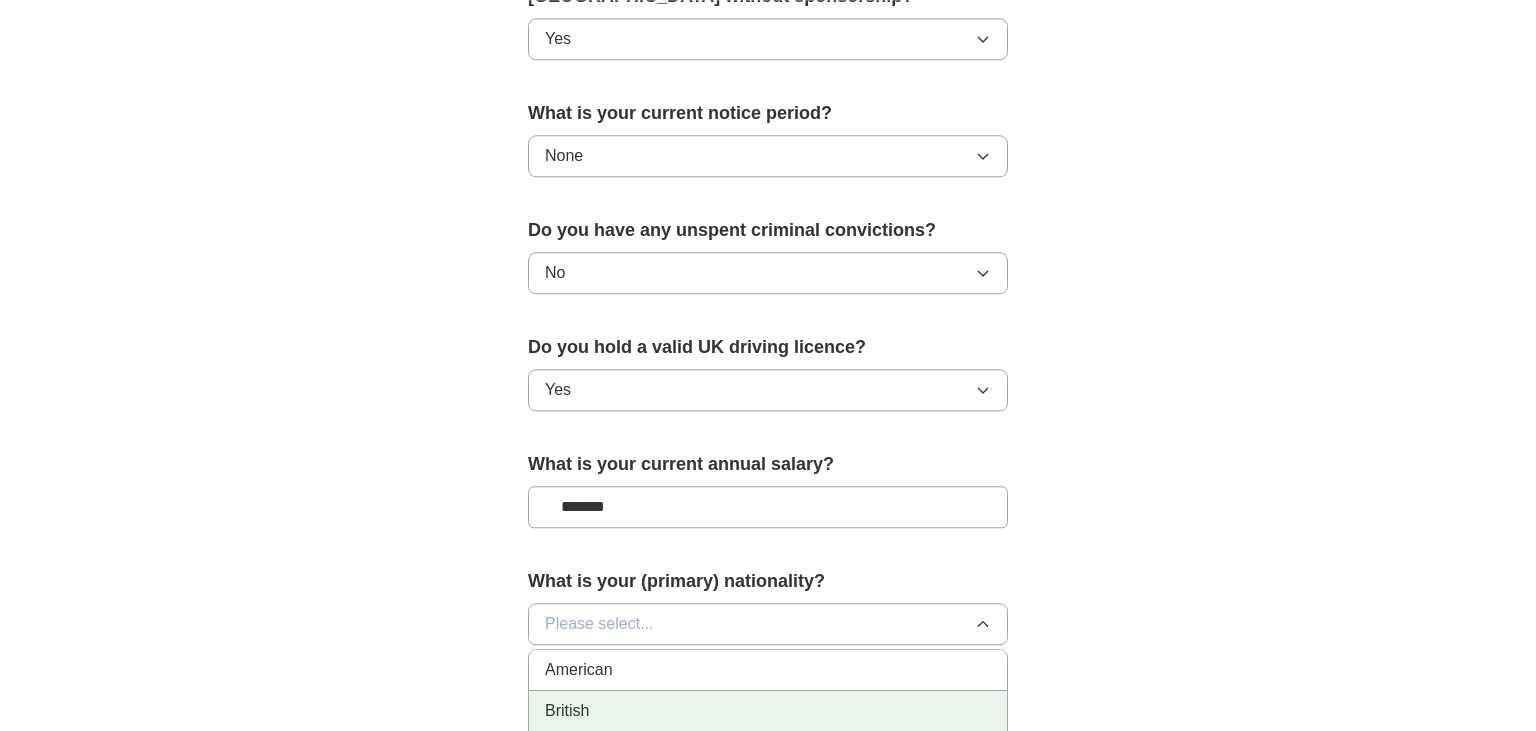 click on "British" at bounding box center [768, 711] 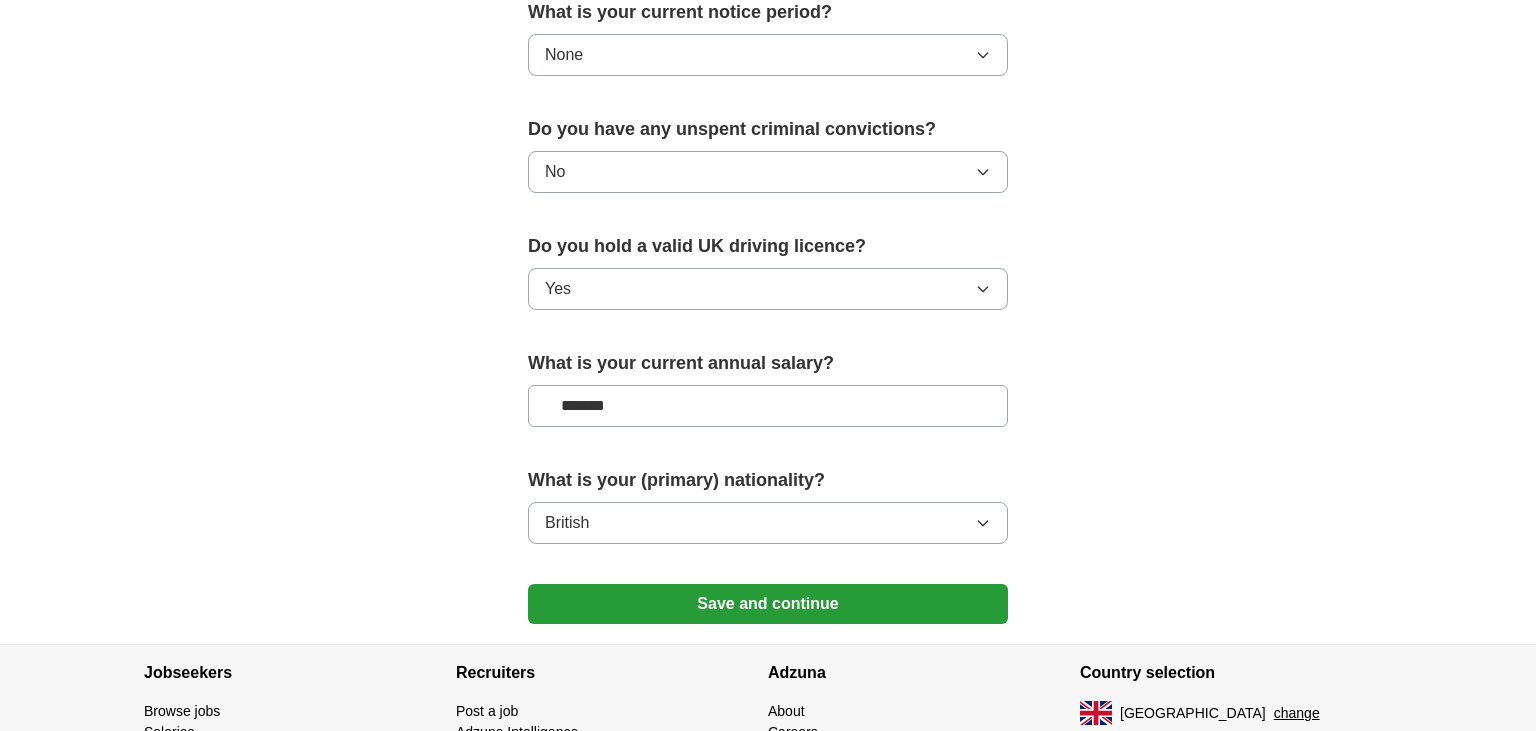 scroll, scrollTop: 1215, scrollLeft: 0, axis: vertical 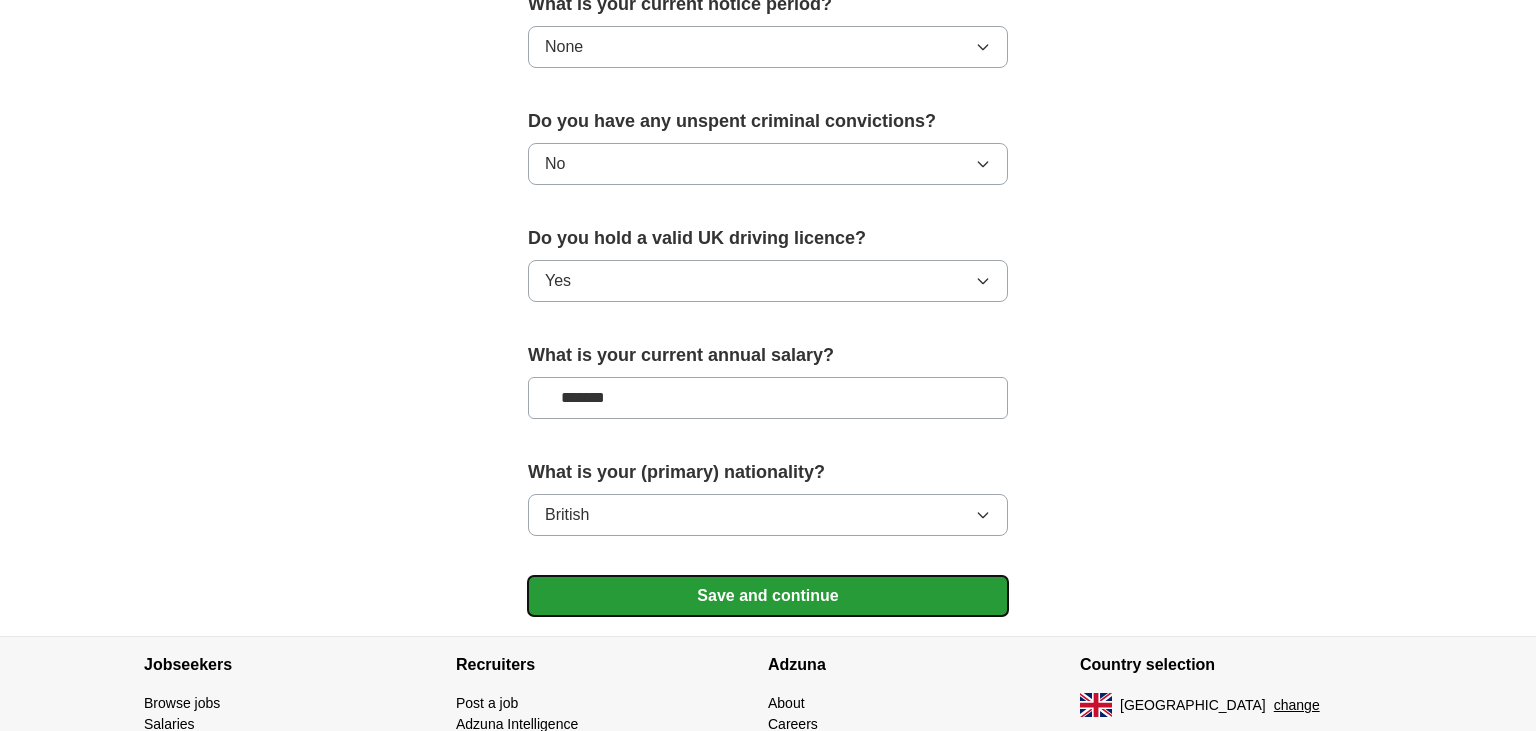 click on "Save and continue" at bounding box center [768, 596] 